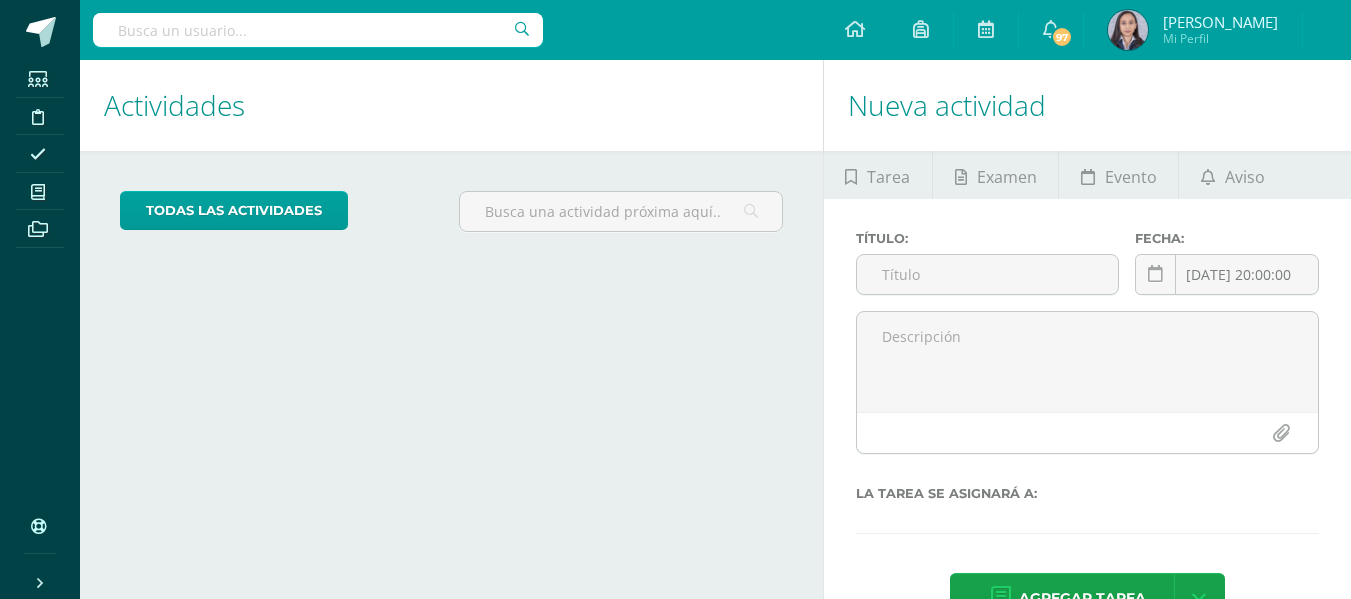 scroll, scrollTop: 0, scrollLeft: 0, axis: both 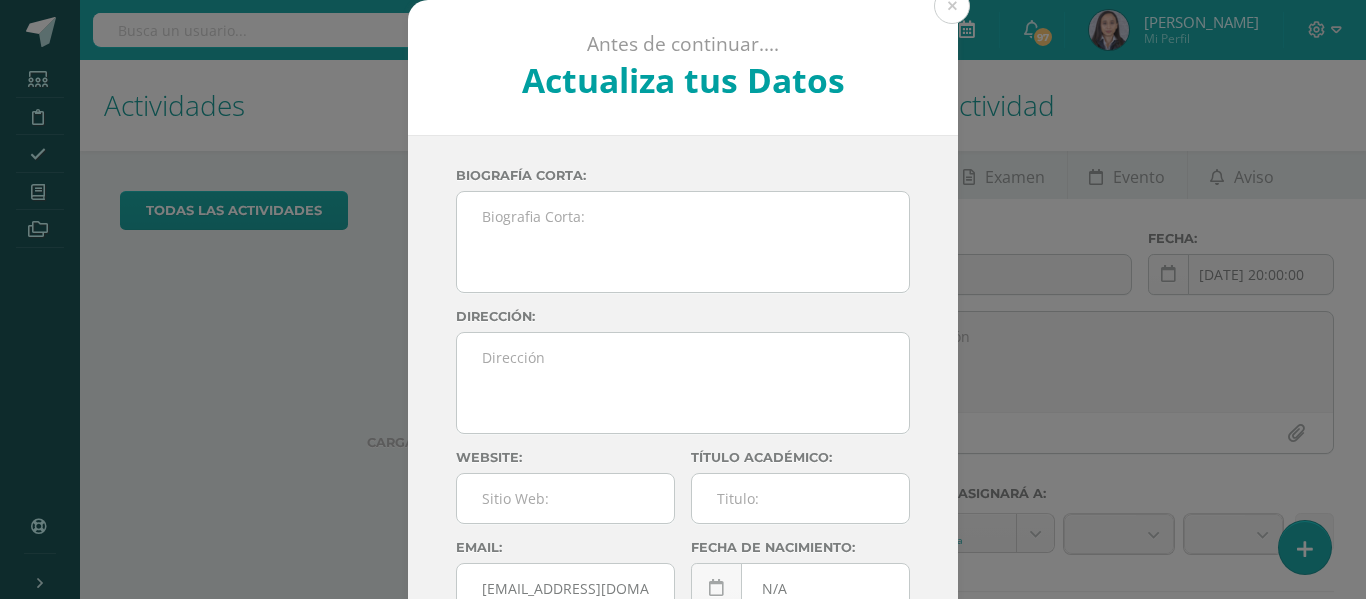 click at bounding box center (952, 6) 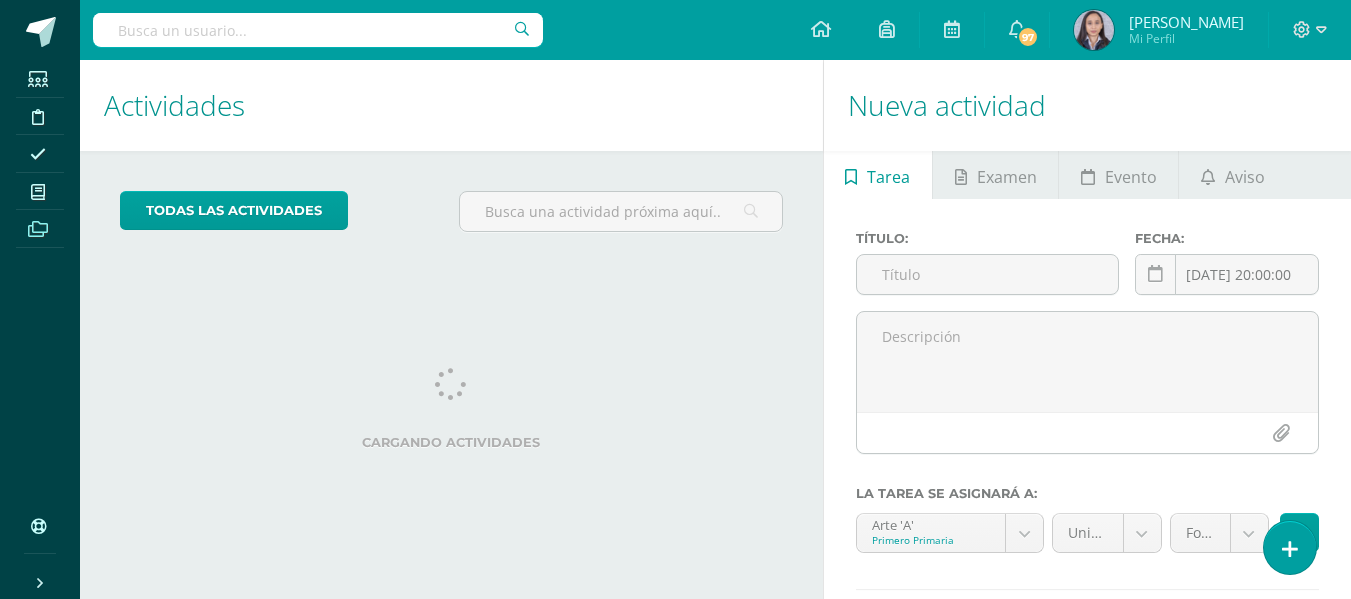 scroll, scrollTop: 0, scrollLeft: 0, axis: both 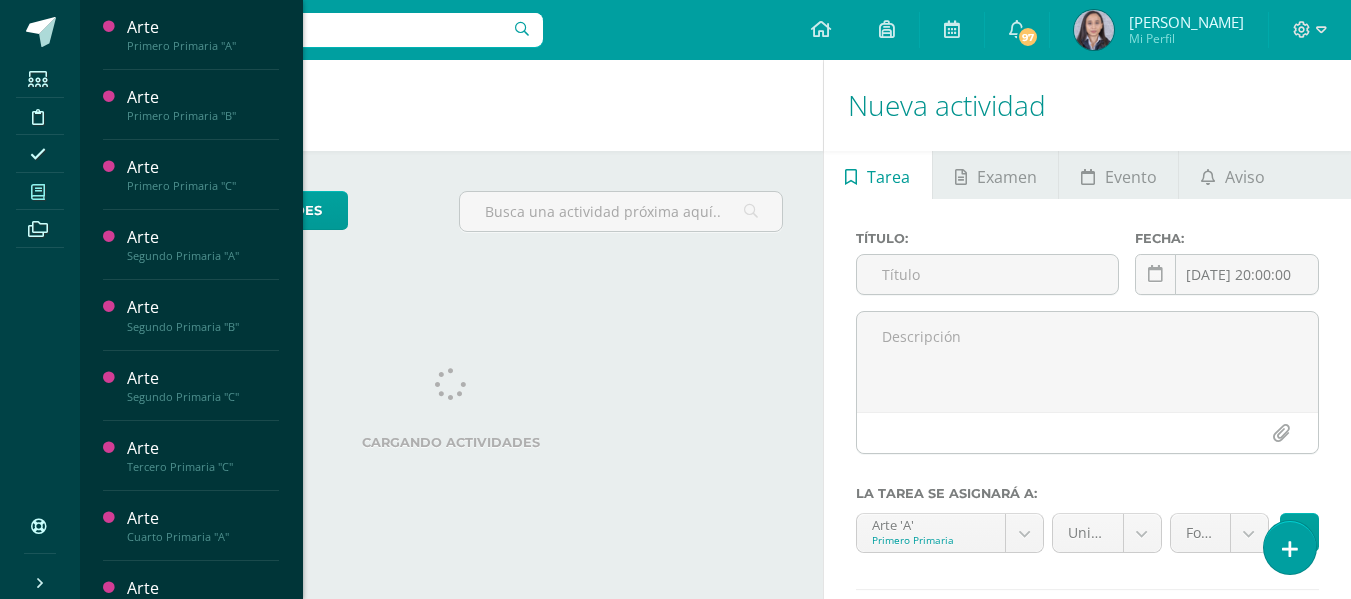 click at bounding box center (38, 191) 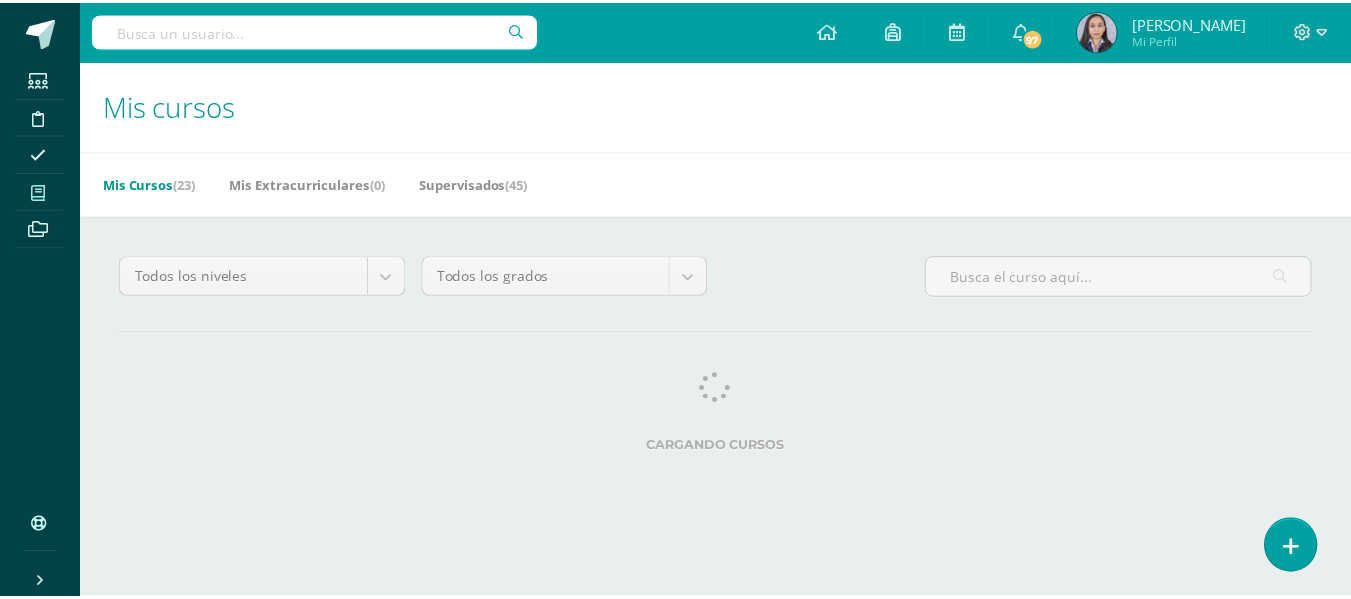 scroll, scrollTop: 0, scrollLeft: 0, axis: both 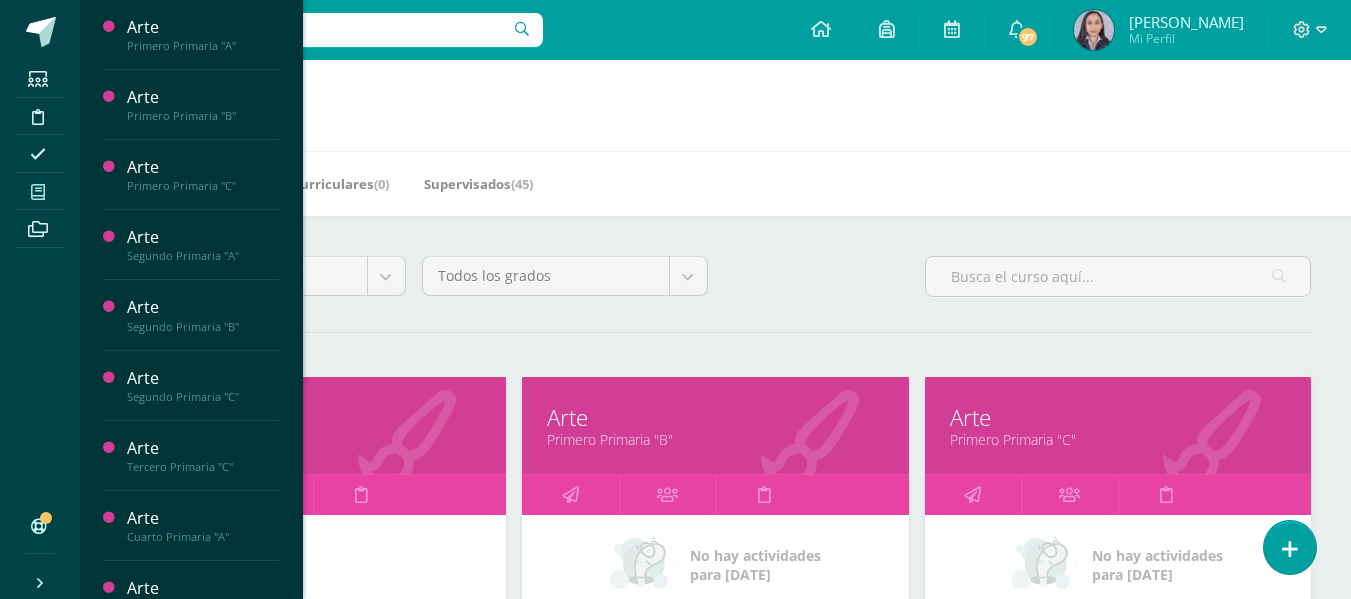 click on "Mis cursos" at bounding box center [715, 105] 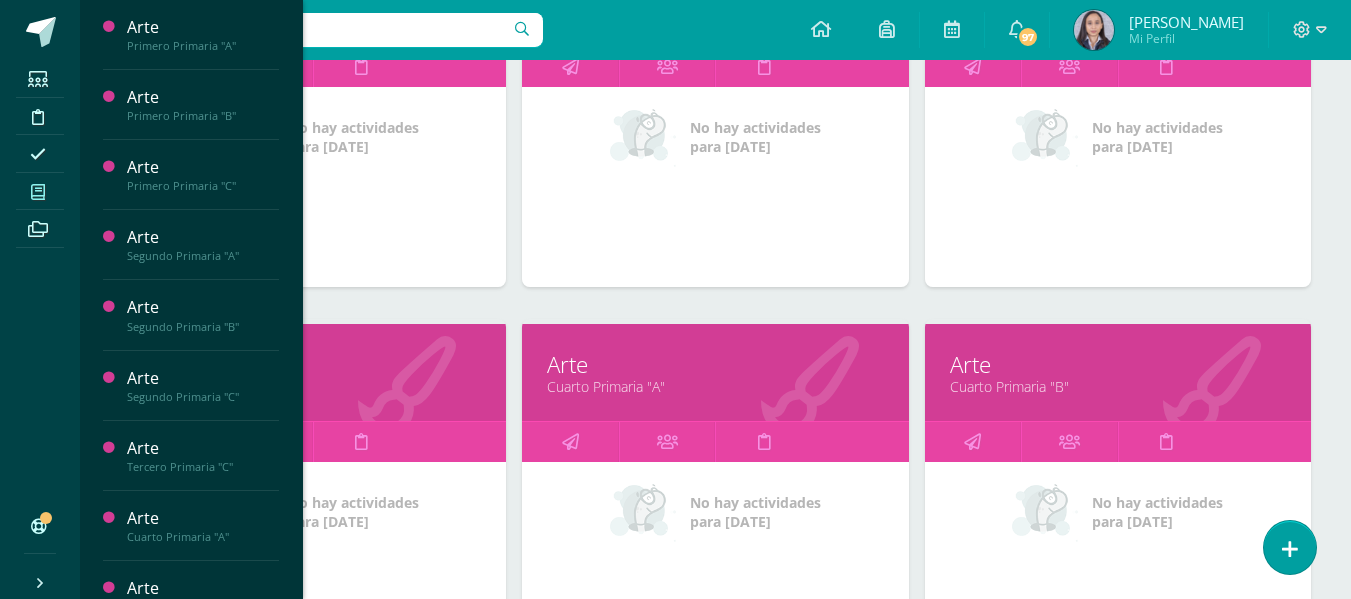 scroll, scrollTop: 800, scrollLeft: 0, axis: vertical 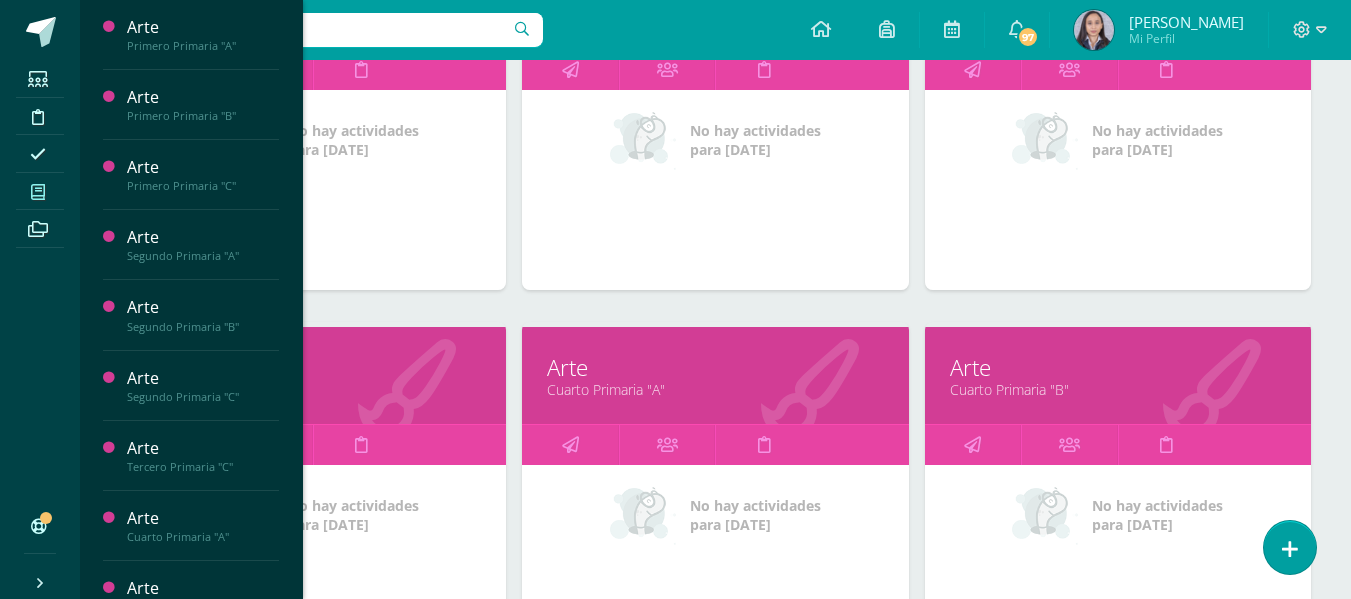 click on "Cuarto Primaria "A"" at bounding box center (715, 389) 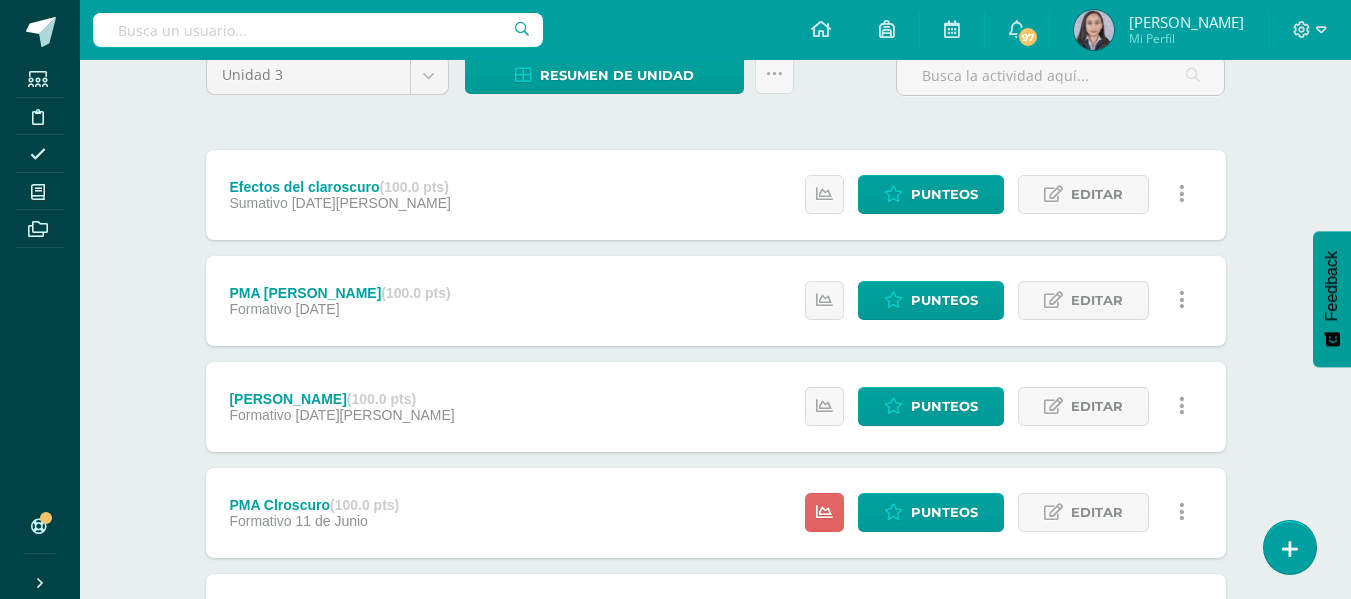 scroll, scrollTop: 186, scrollLeft: 0, axis: vertical 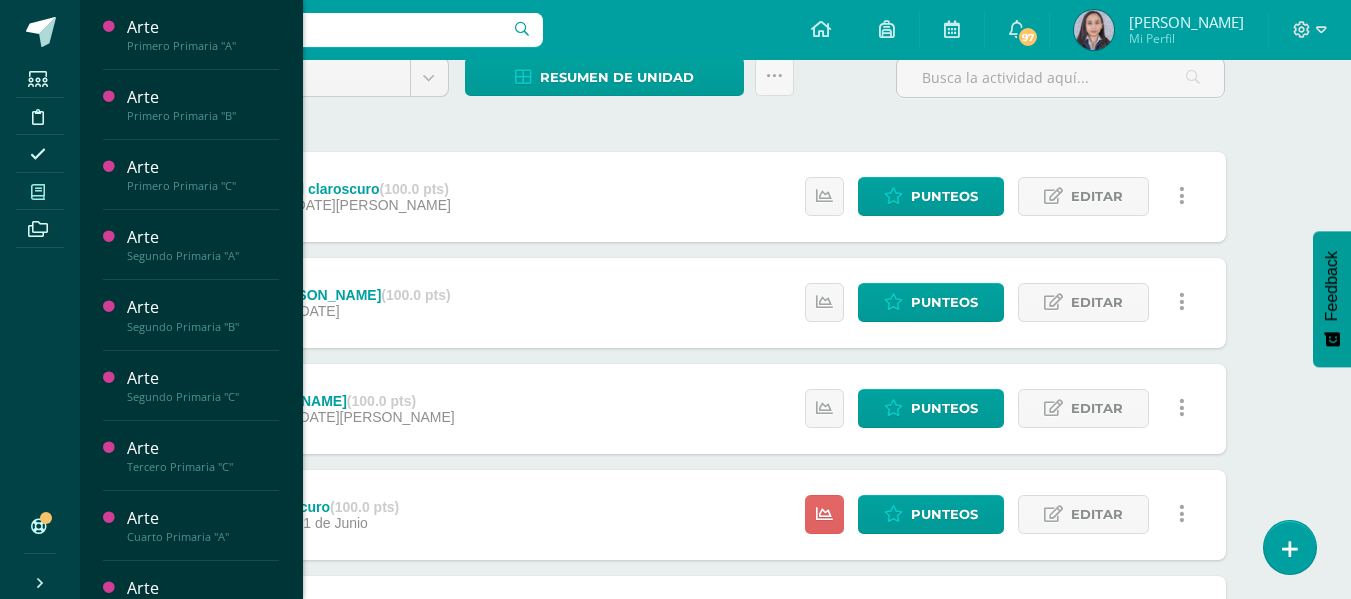 click at bounding box center [38, 192] 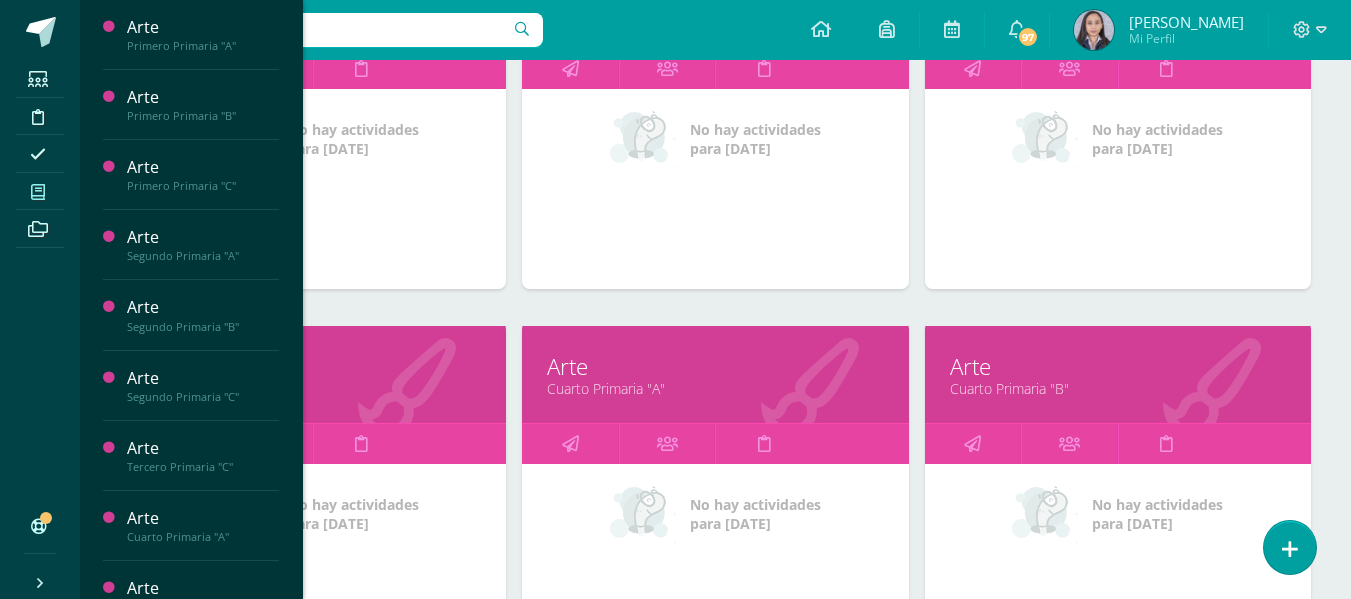 scroll, scrollTop: 800, scrollLeft: 0, axis: vertical 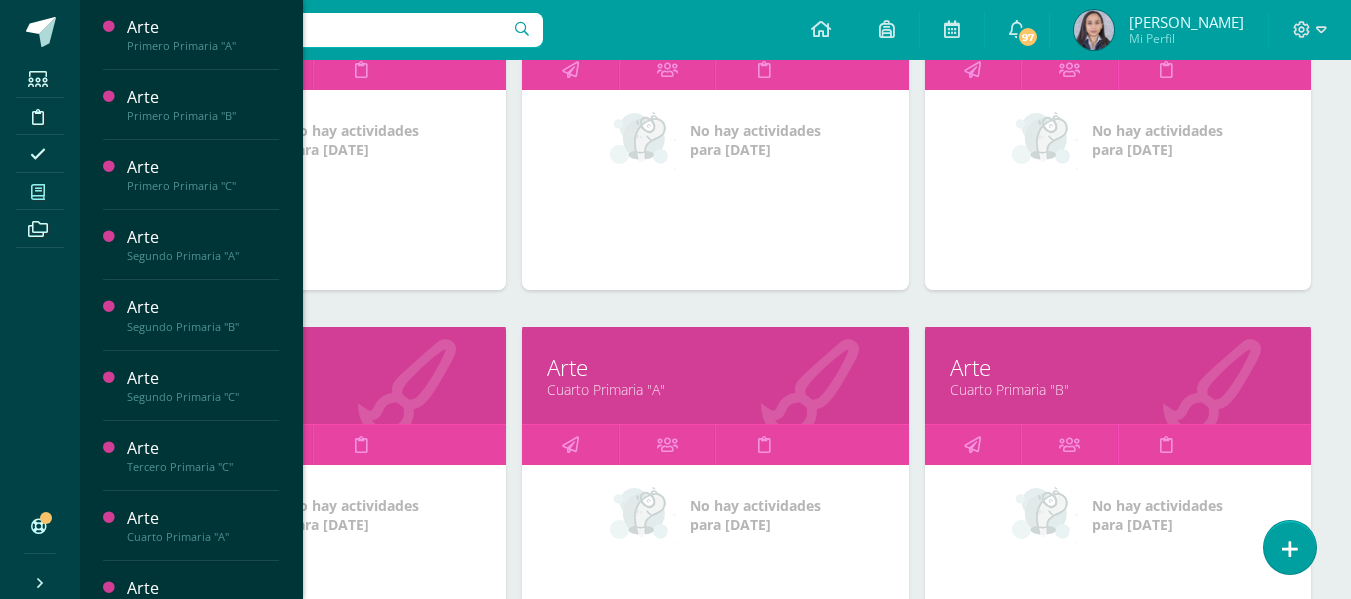 click on "Cuarto Primaria "B"" at bounding box center (1118, 389) 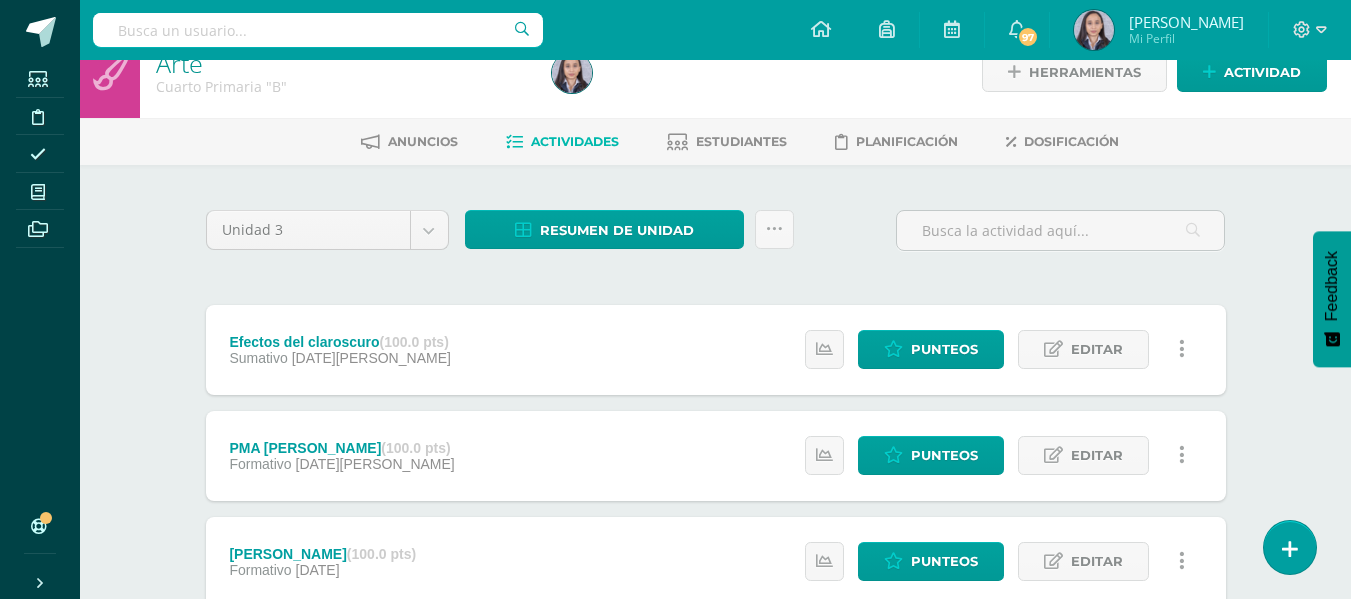 scroll, scrollTop: 0, scrollLeft: 0, axis: both 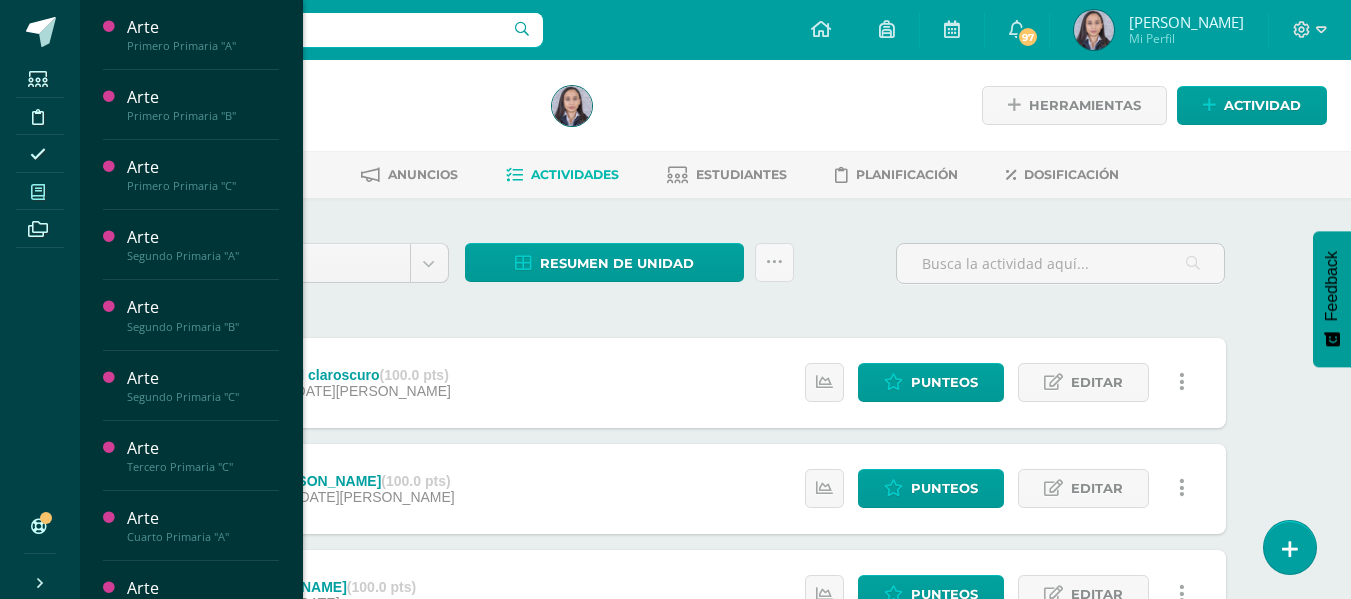 click at bounding box center [38, 192] 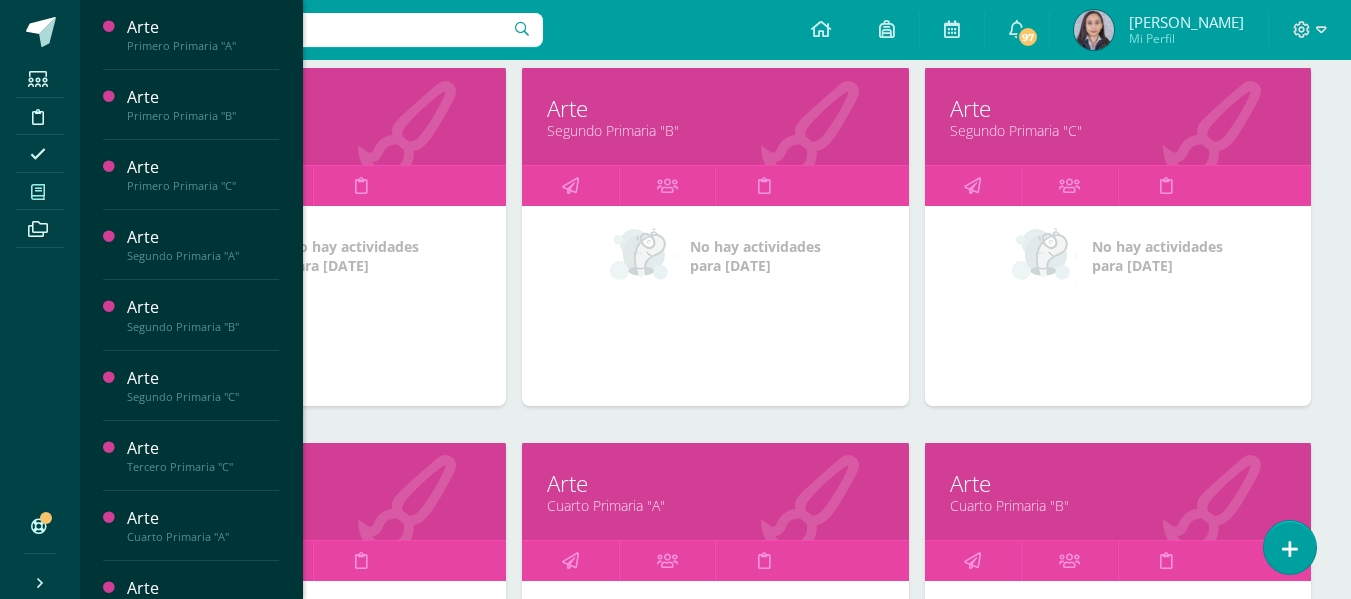 scroll, scrollTop: 800, scrollLeft: 0, axis: vertical 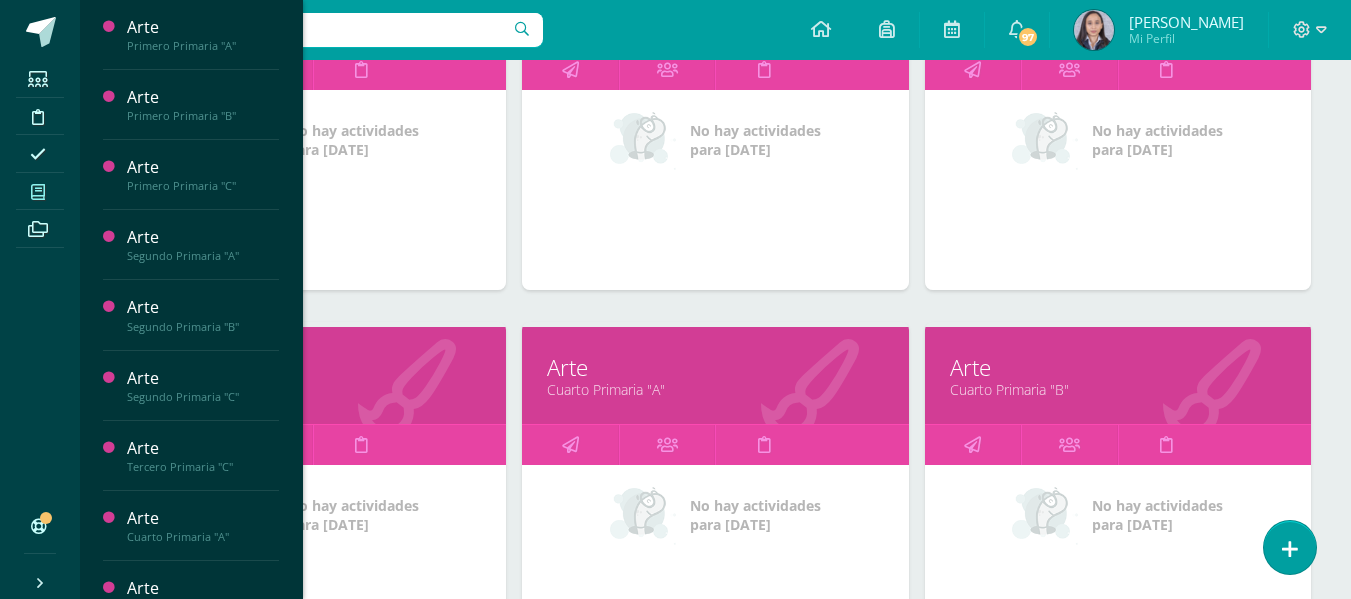 click on "Tercero Primaria "C"" at bounding box center [313, 389] 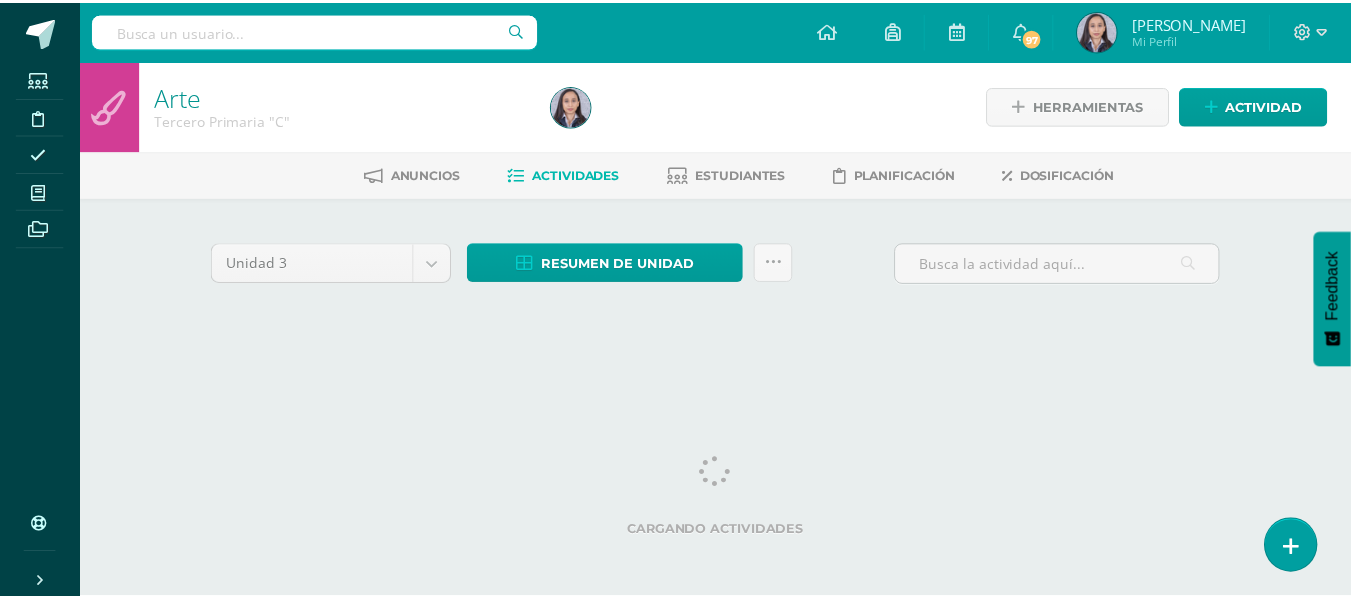 scroll, scrollTop: 0, scrollLeft: 0, axis: both 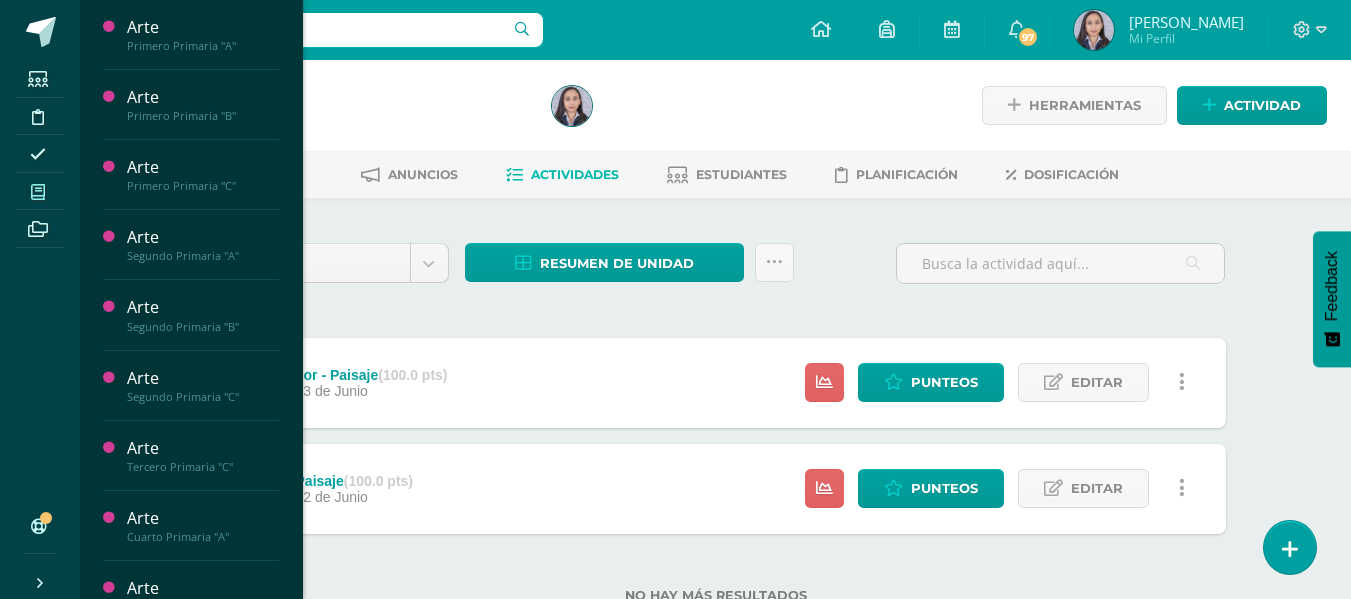 click at bounding box center [38, 192] 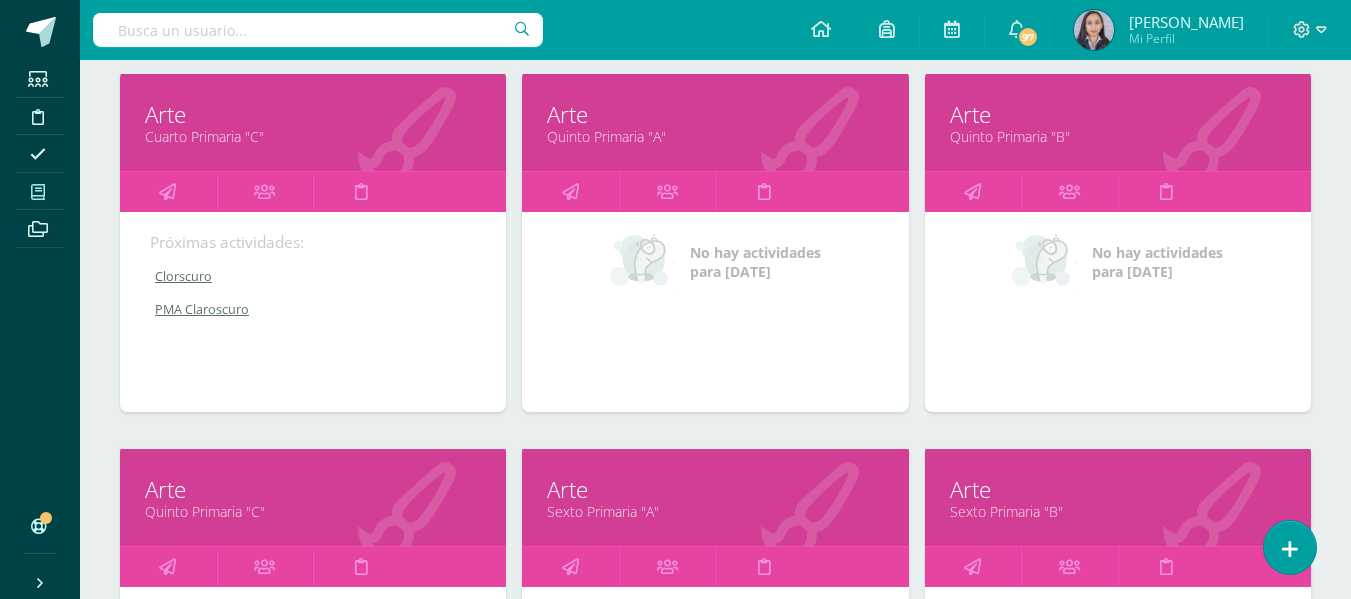 scroll, scrollTop: 1400, scrollLeft: 0, axis: vertical 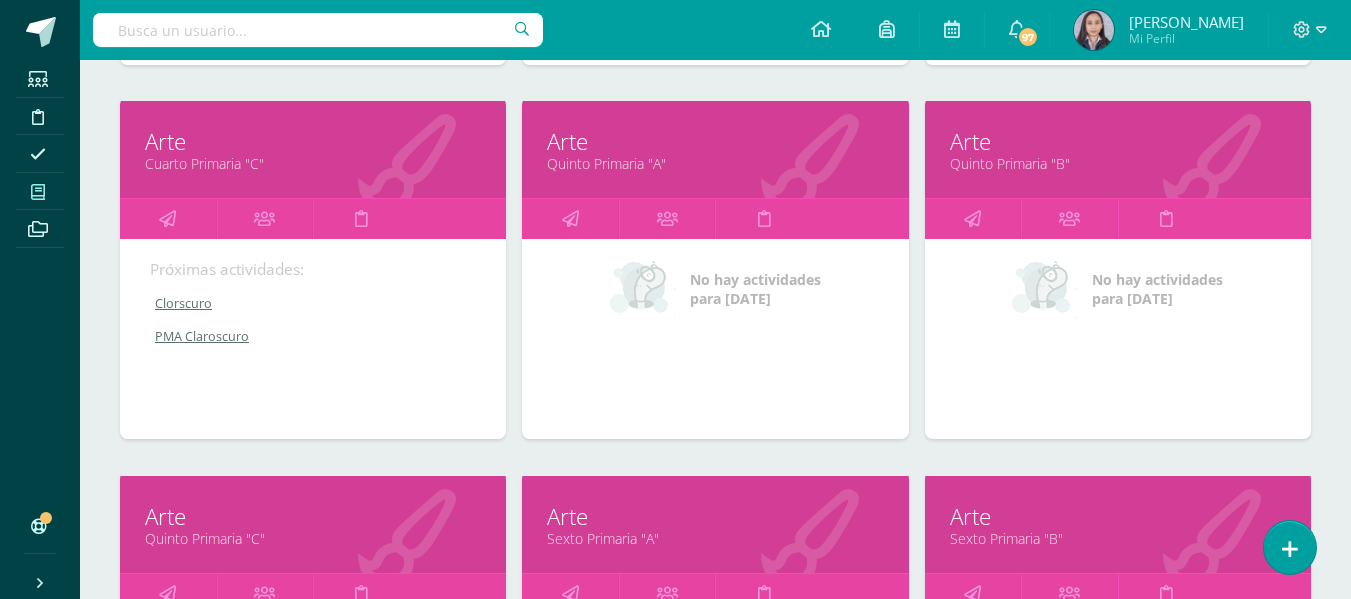 click on "Cuarto Primaria "C"" at bounding box center [313, 163] 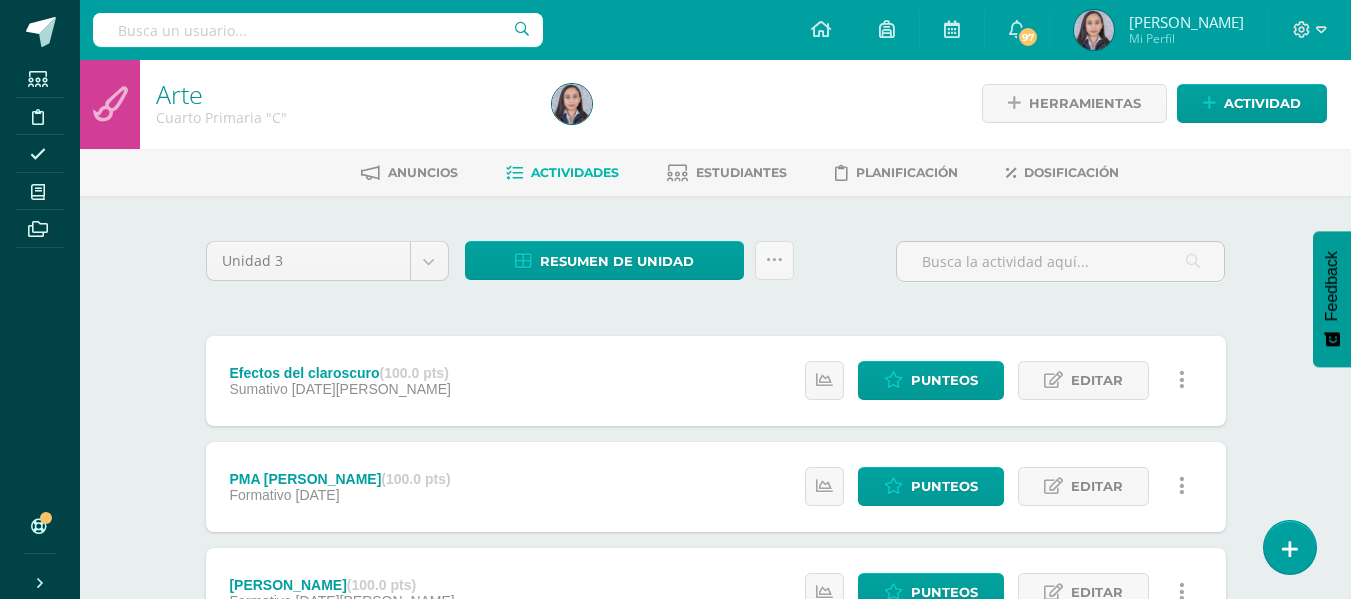 scroll, scrollTop: 0, scrollLeft: 0, axis: both 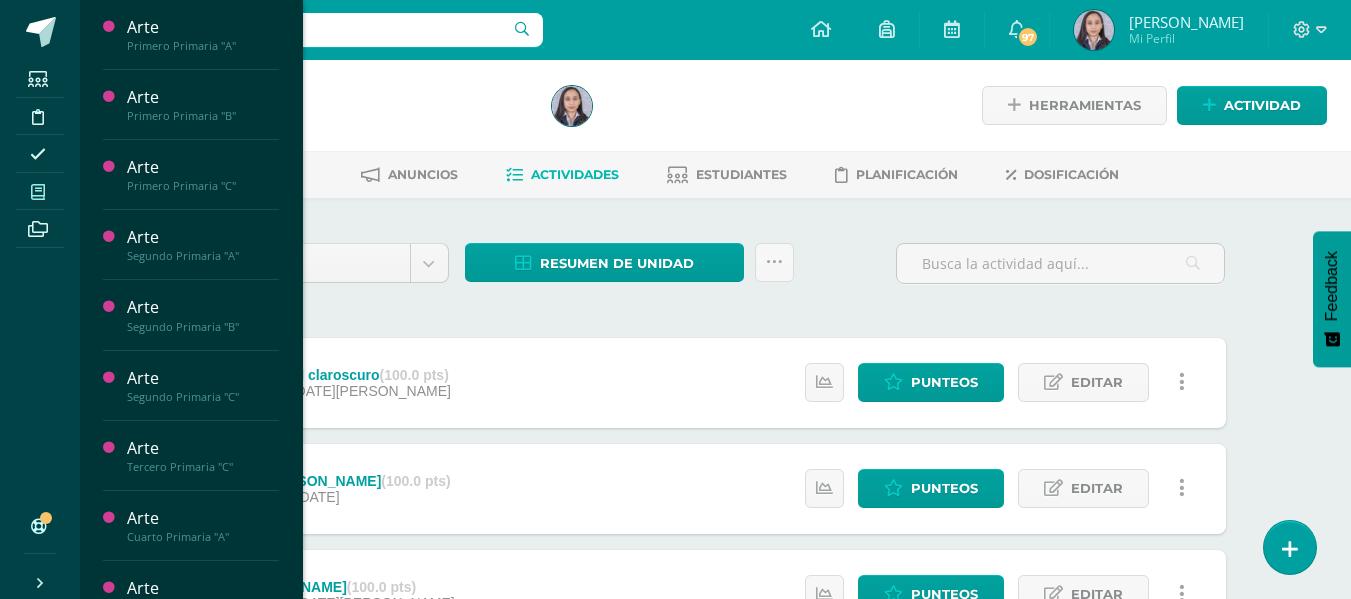 click at bounding box center [38, 192] 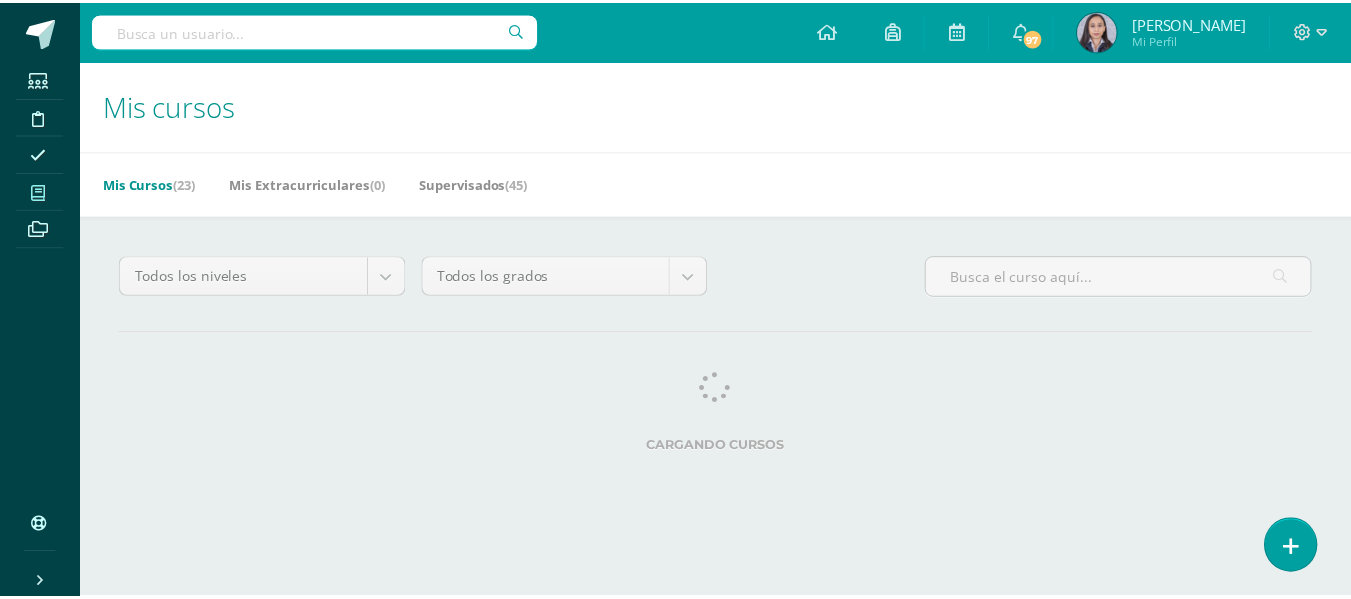 scroll, scrollTop: 0, scrollLeft: 0, axis: both 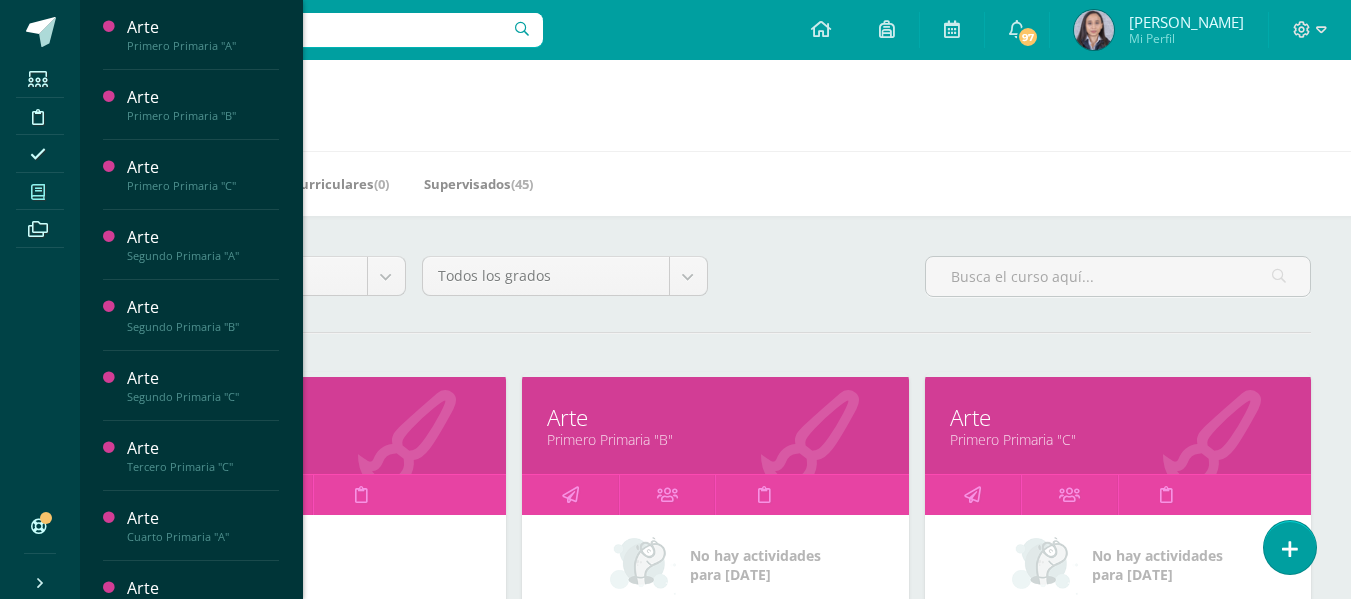 click on "Todos los niveles                             Todos los niveles
Preprimaria
Ciclo Básico
[GEOGRAPHIC_DATA]
Magisterio
Bachillerato
Todos los grados                             Todos los grados
[GEOGRAPHIC_DATA]
[PERSON_NAME]. CC.LL.
VI Magisterio
V Magisterio" at bounding box center (715, 919) 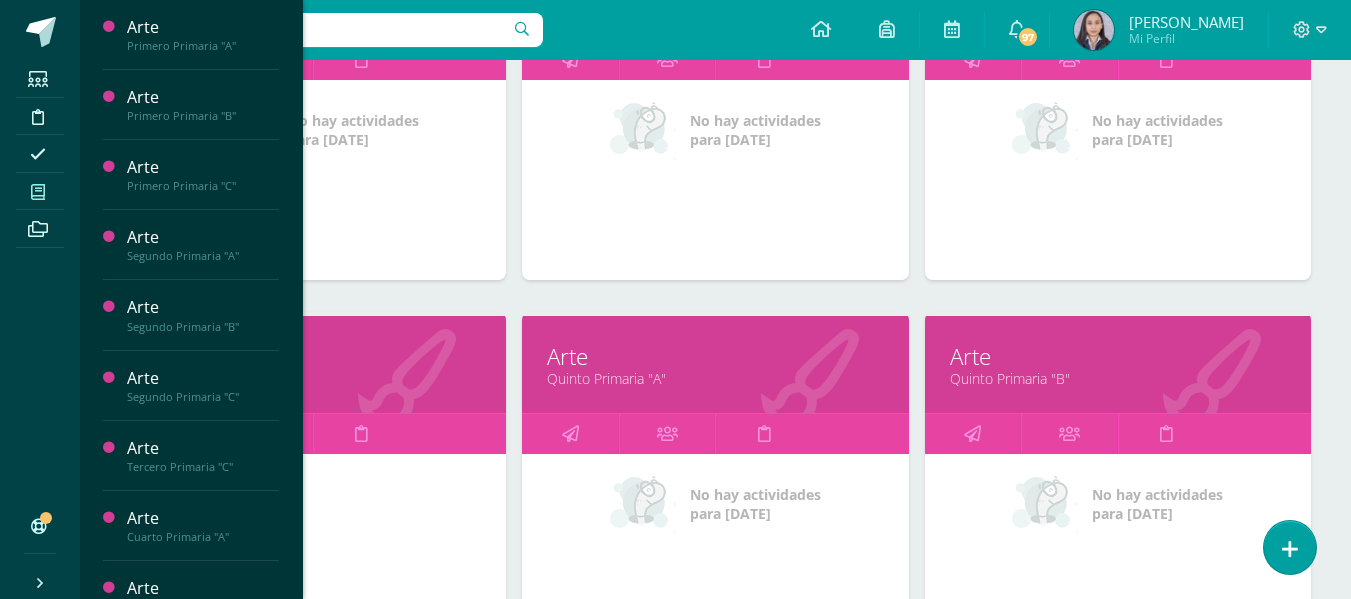 scroll, scrollTop: 1305, scrollLeft: 0, axis: vertical 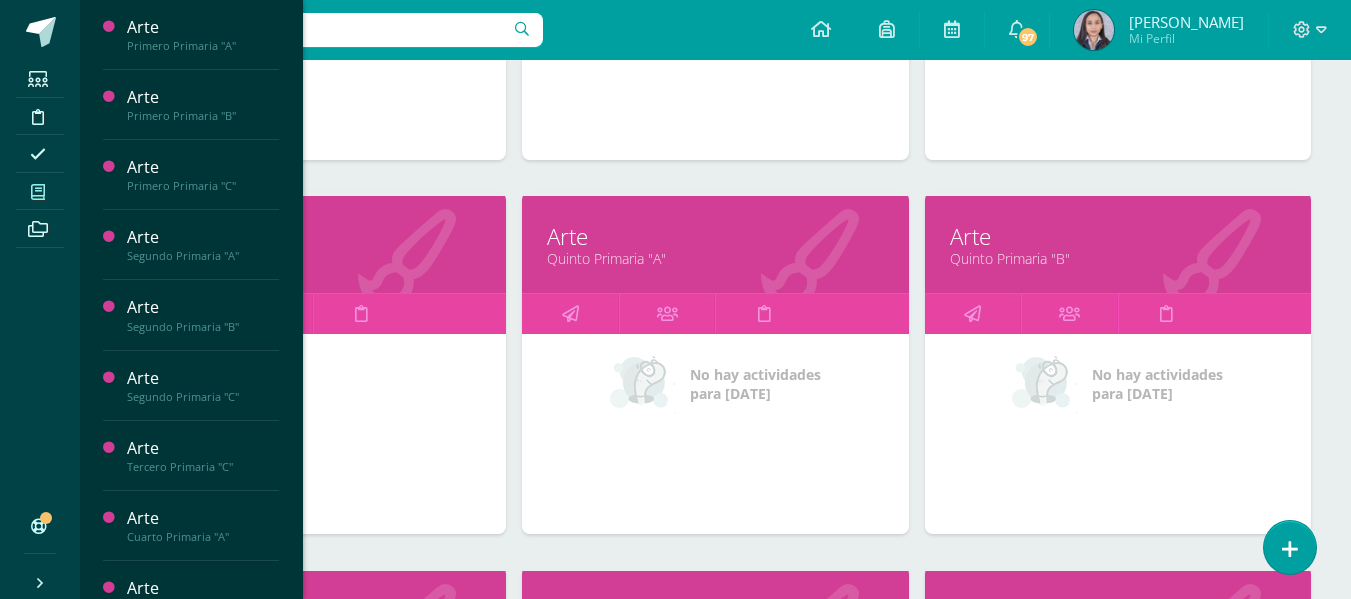 click on "Quinto Primaria "A"" at bounding box center [715, 258] 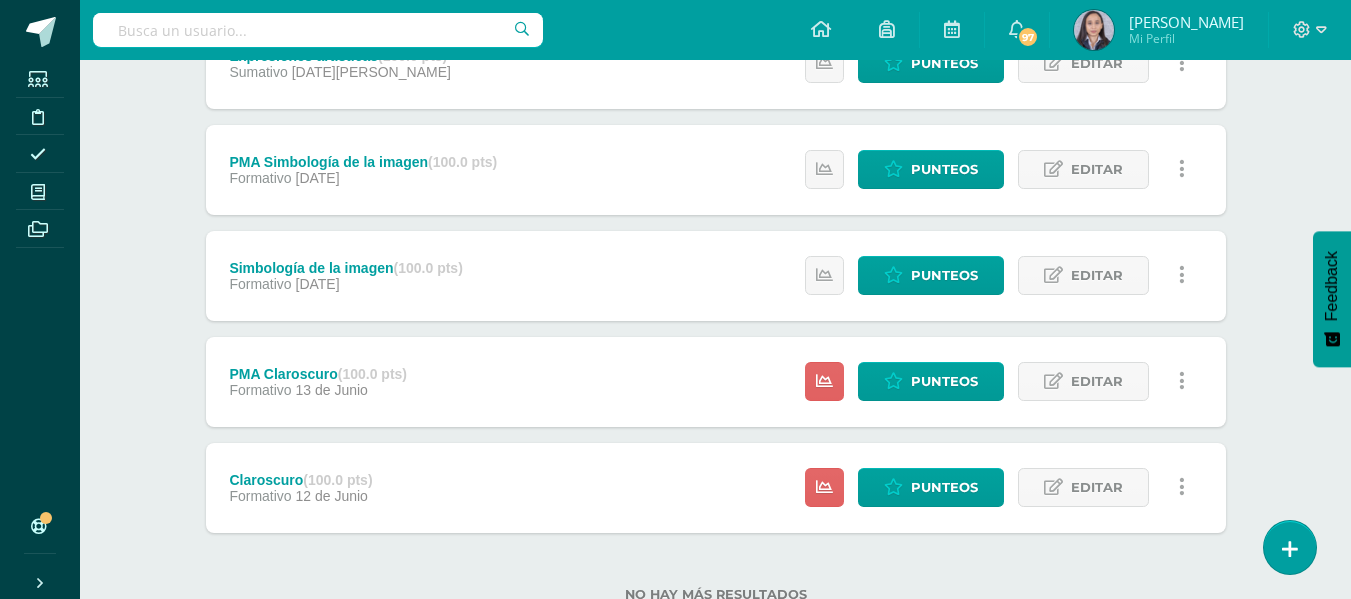 scroll, scrollTop: 186, scrollLeft: 0, axis: vertical 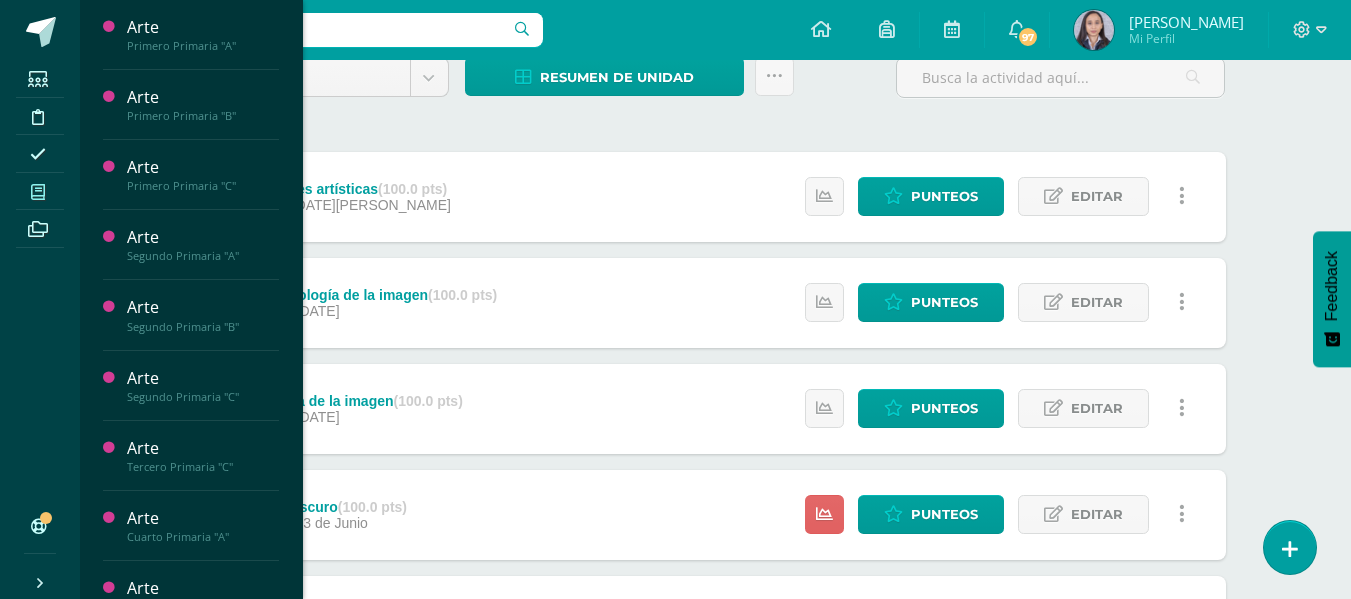 click at bounding box center (38, 192) 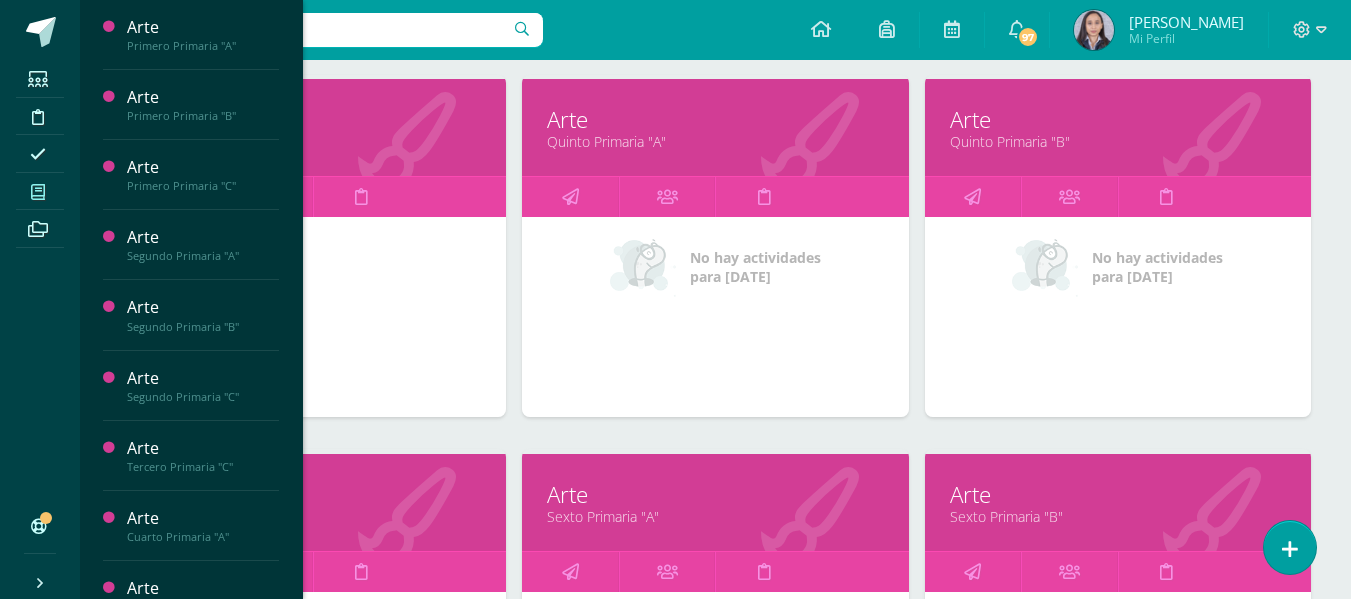 scroll, scrollTop: 1424, scrollLeft: 0, axis: vertical 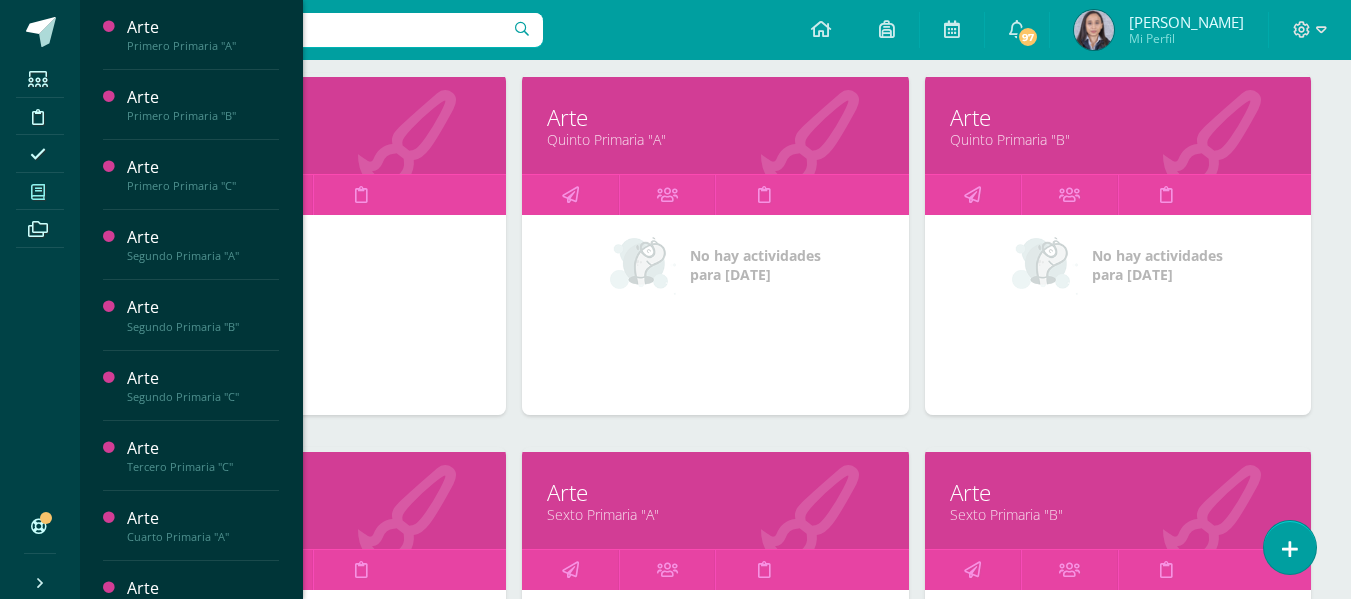 click on "Quinto Primaria "B"" at bounding box center [1118, 139] 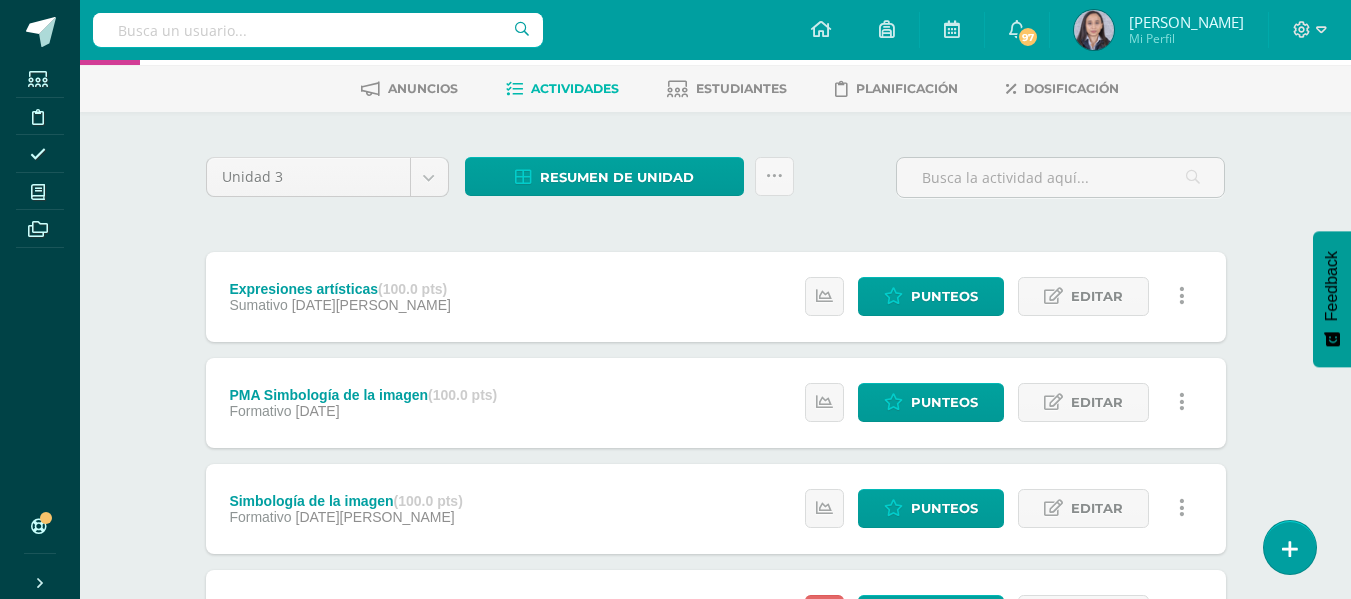 scroll, scrollTop: 0, scrollLeft: 0, axis: both 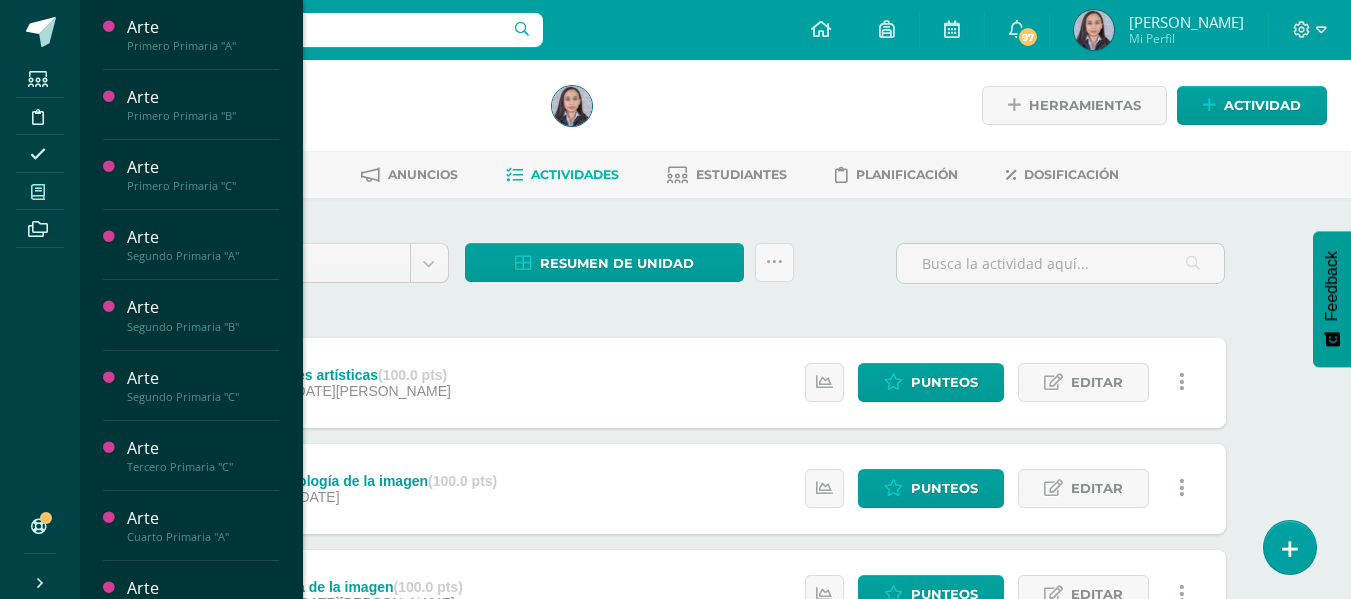 click at bounding box center (38, 192) 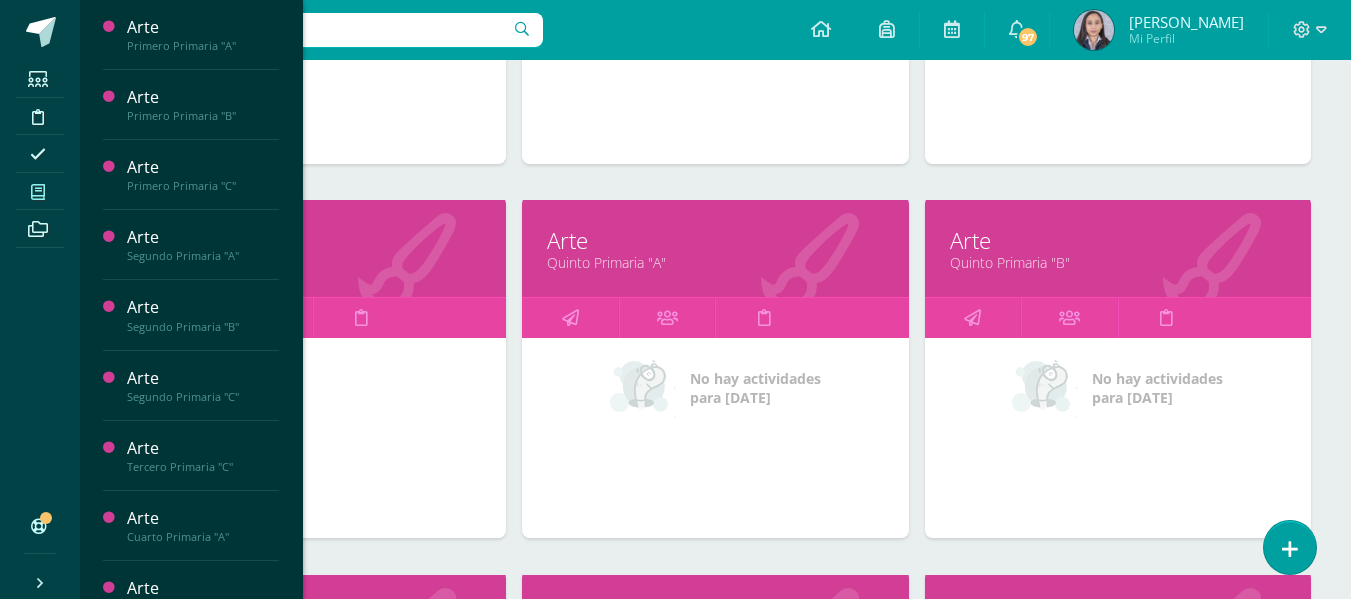 scroll, scrollTop: 1524, scrollLeft: 0, axis: vertical 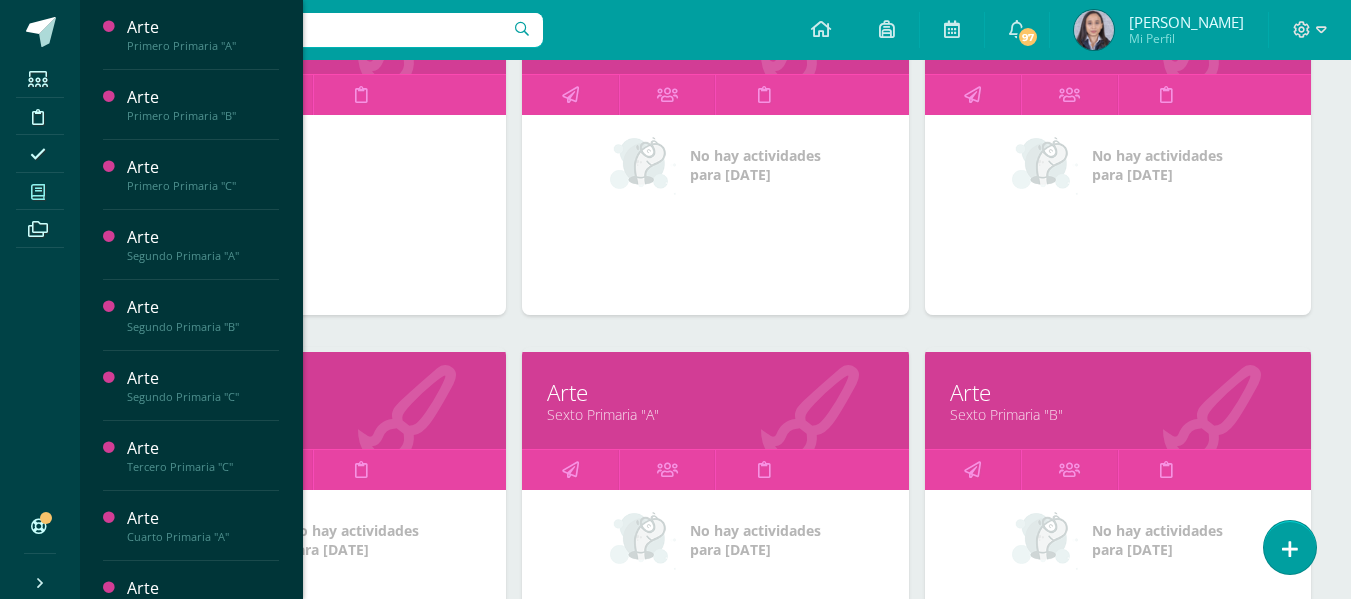 click on "Quinto Primaria "C"" at bounding box center [313, 414] 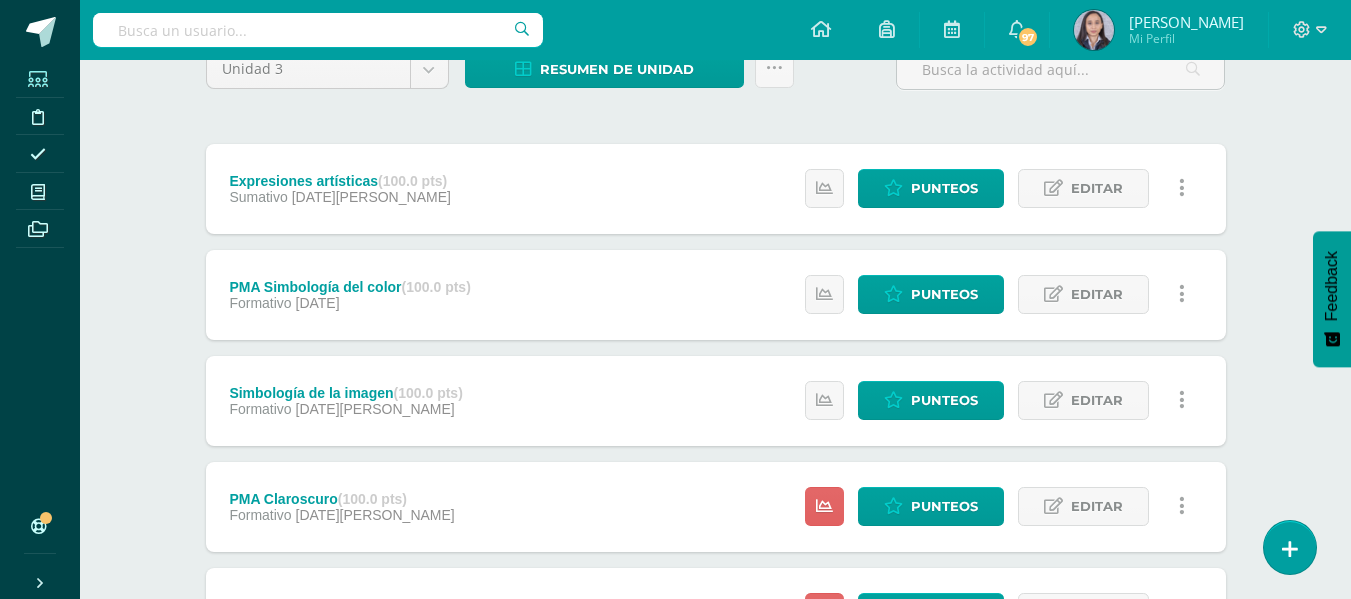 scroll, scrollTop: 86, scrollLeft: 0, axis: vertical 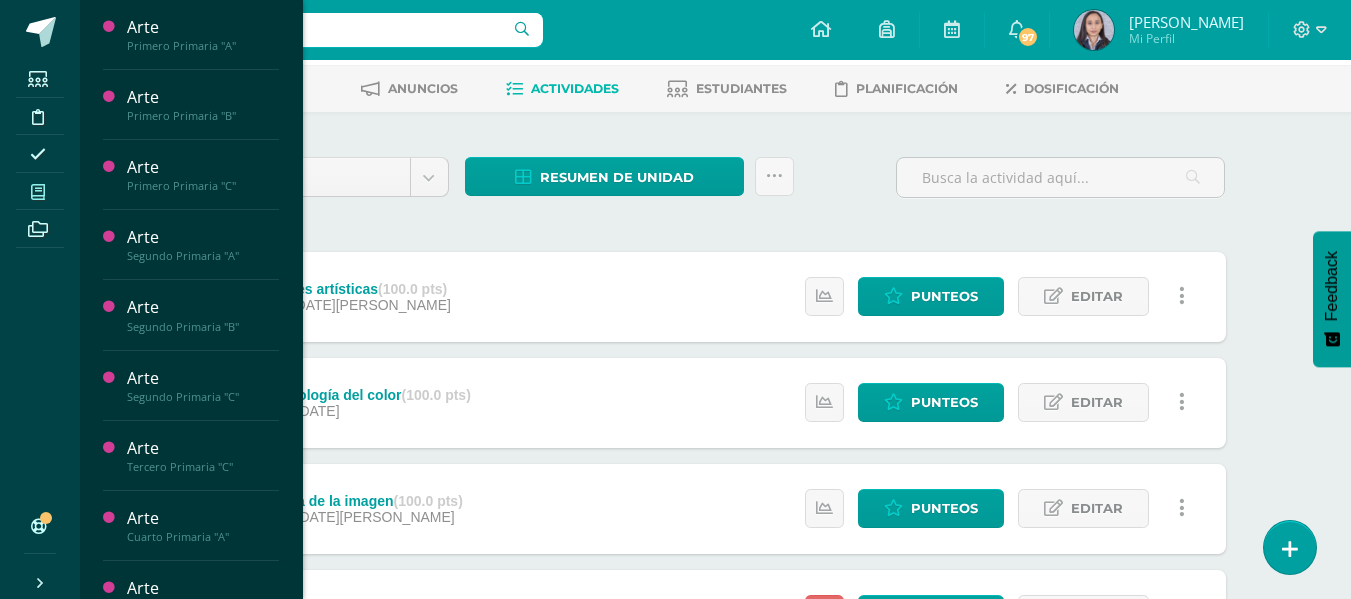 click at bounding box center [38, 192] 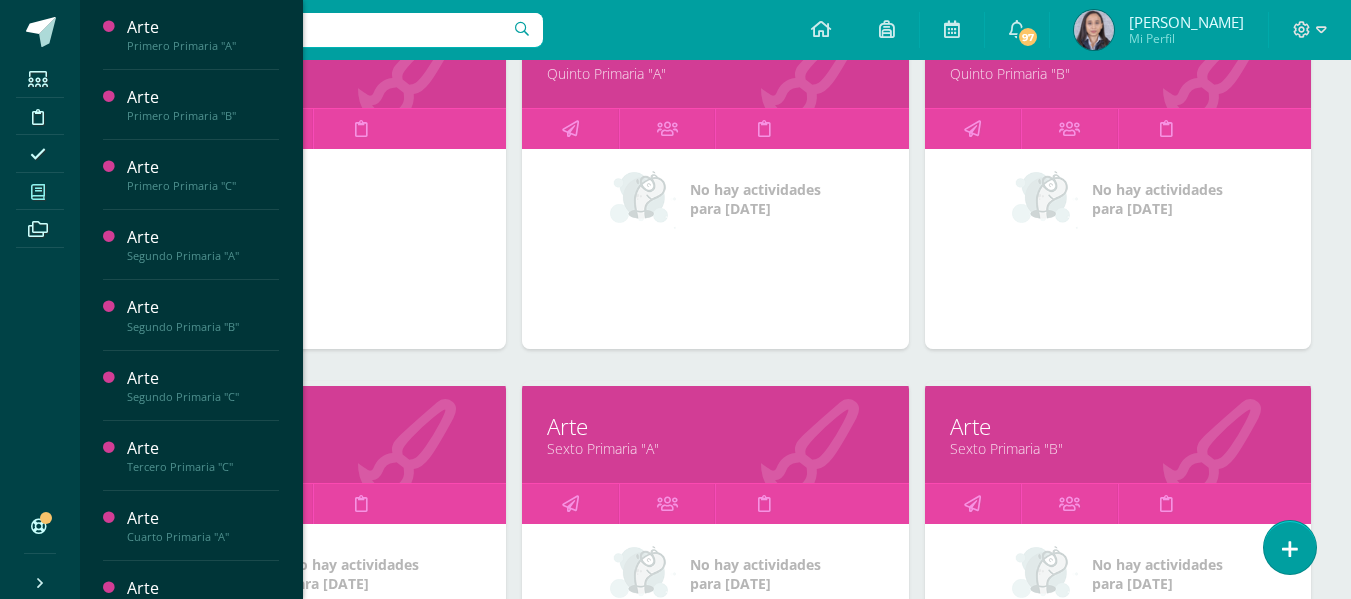 scroll, scrollTop: 1524, scrollLeft: 0, axis: vertical 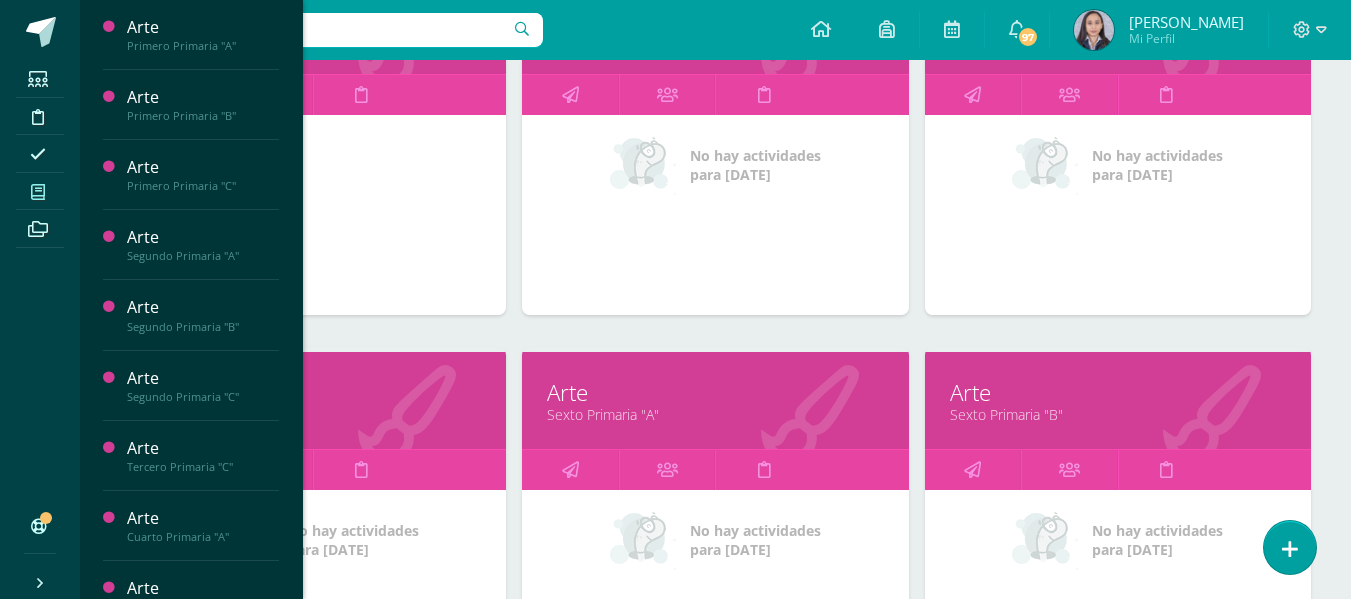 click on "Sexto Primaria "A"" at bounding box center [715, 414] 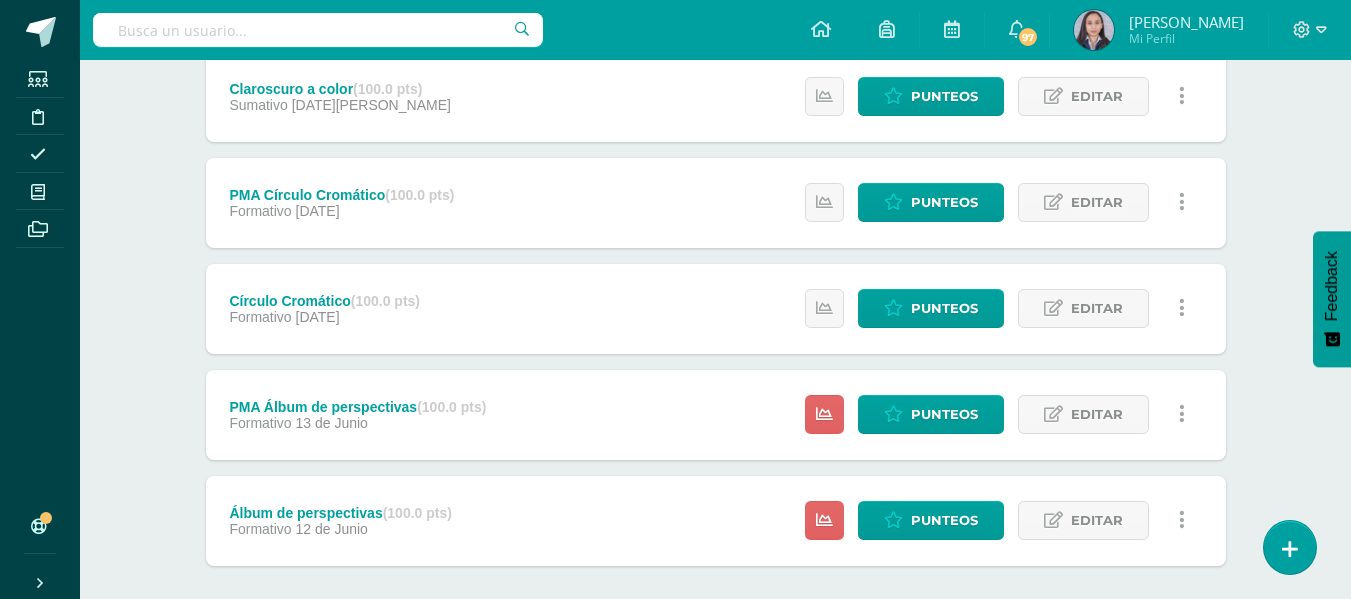 scroll, scrollTop: 186, scrollLeft: 0, axis: vertical 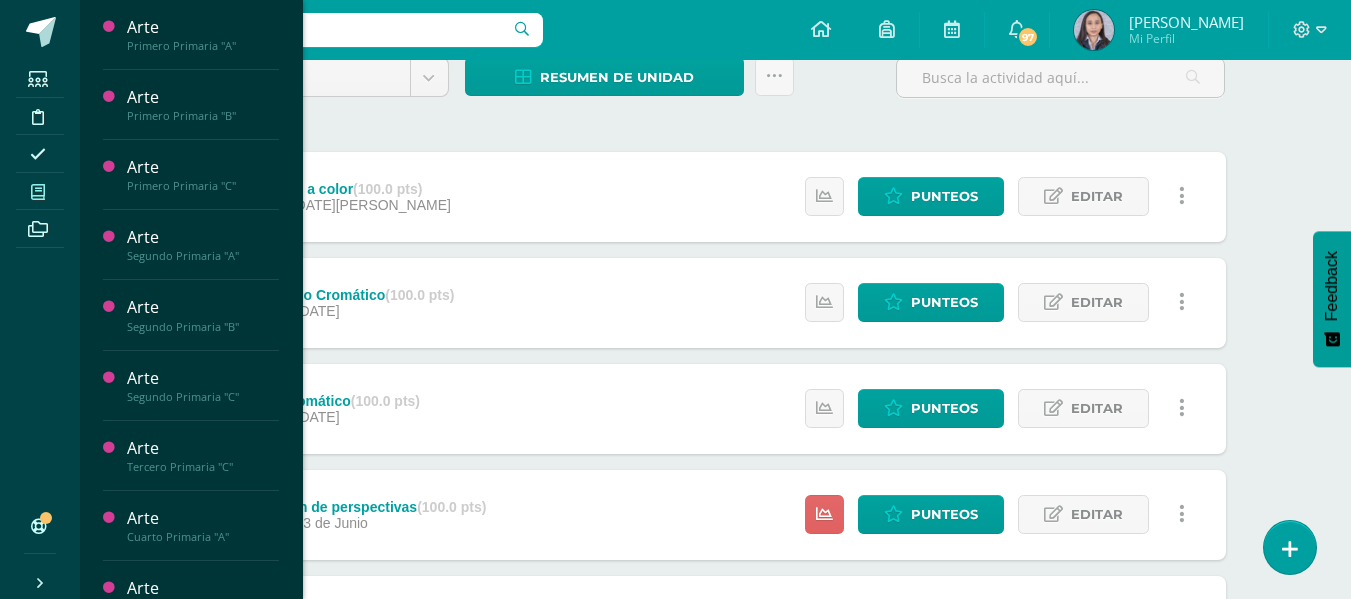 click at bounding box center [38, 192] 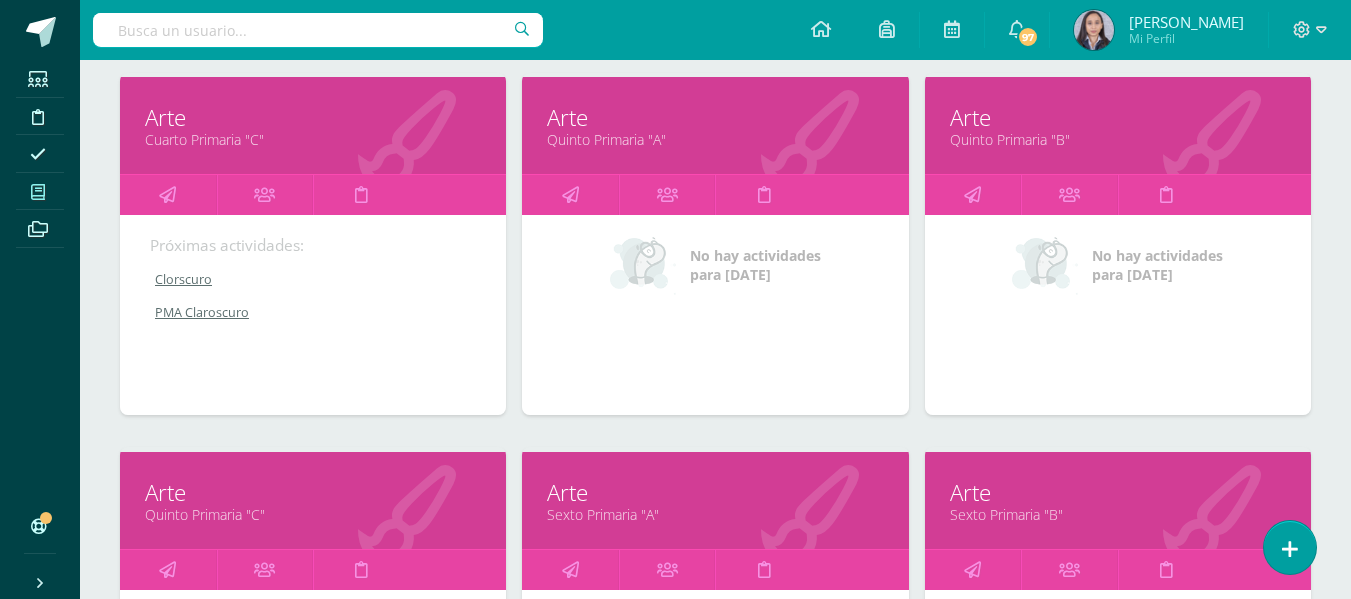 scroll, scrollTop: 1824, scrollLeft: 0, axis: vertical 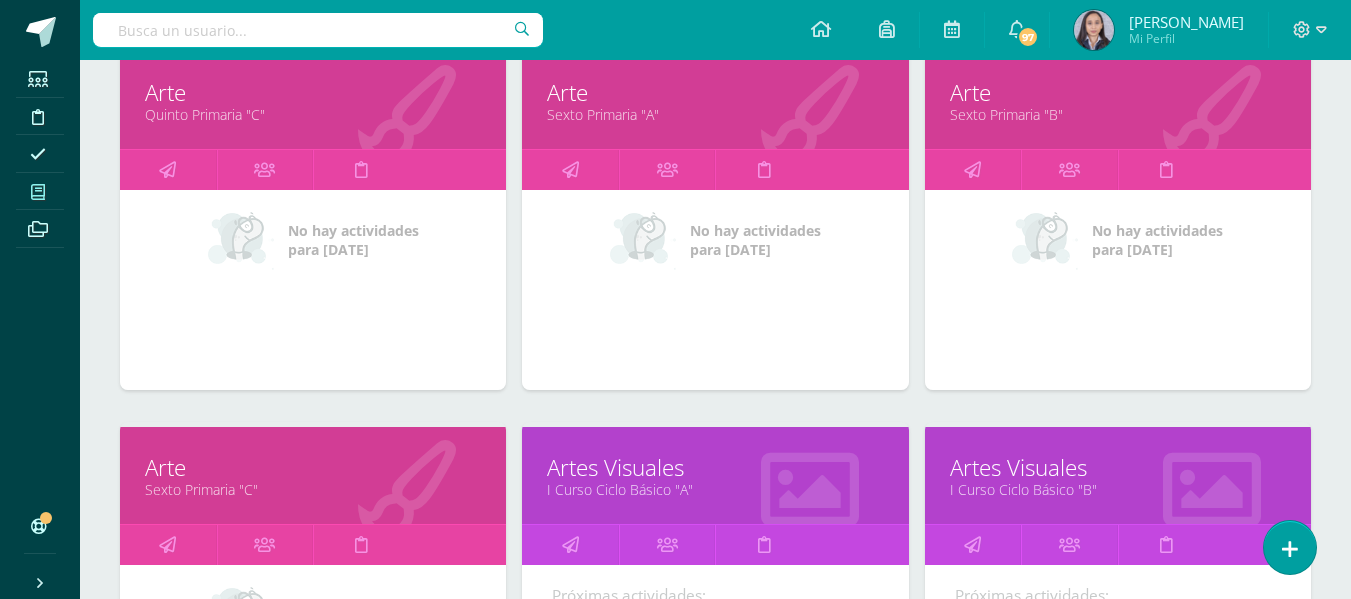 click on "Sexto Primaria "B"" at bounding box center [1118, 114] 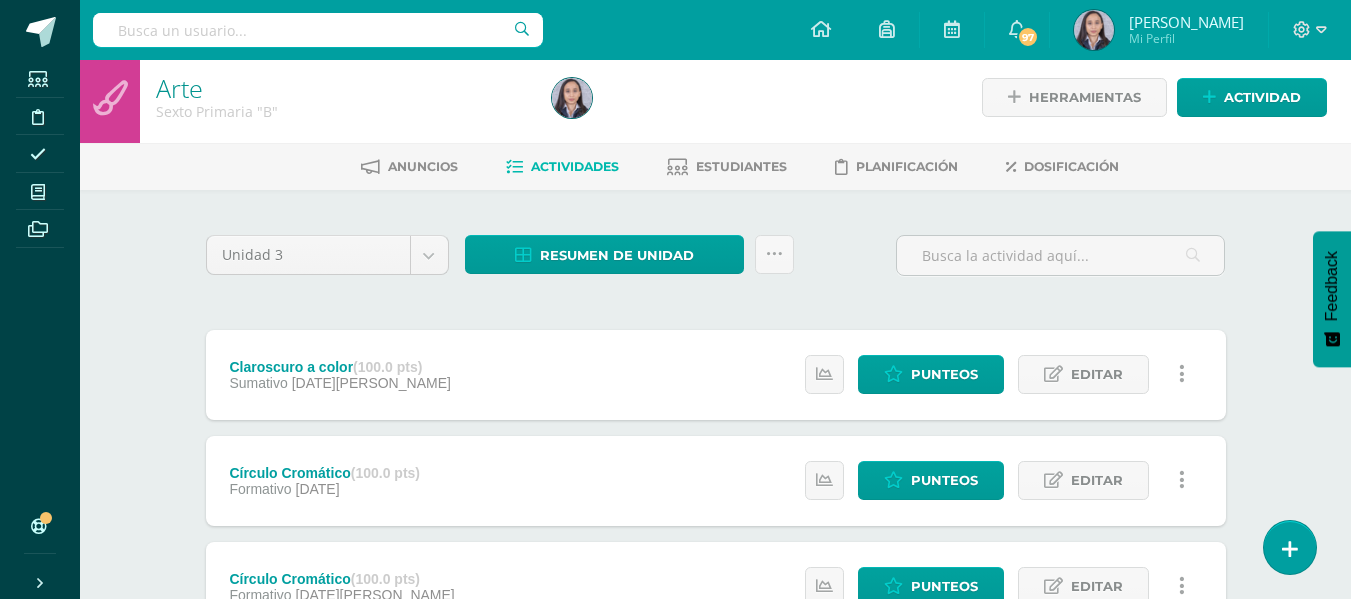 scroll, scrollTop: 0, scrollLeft: 0, axis: both 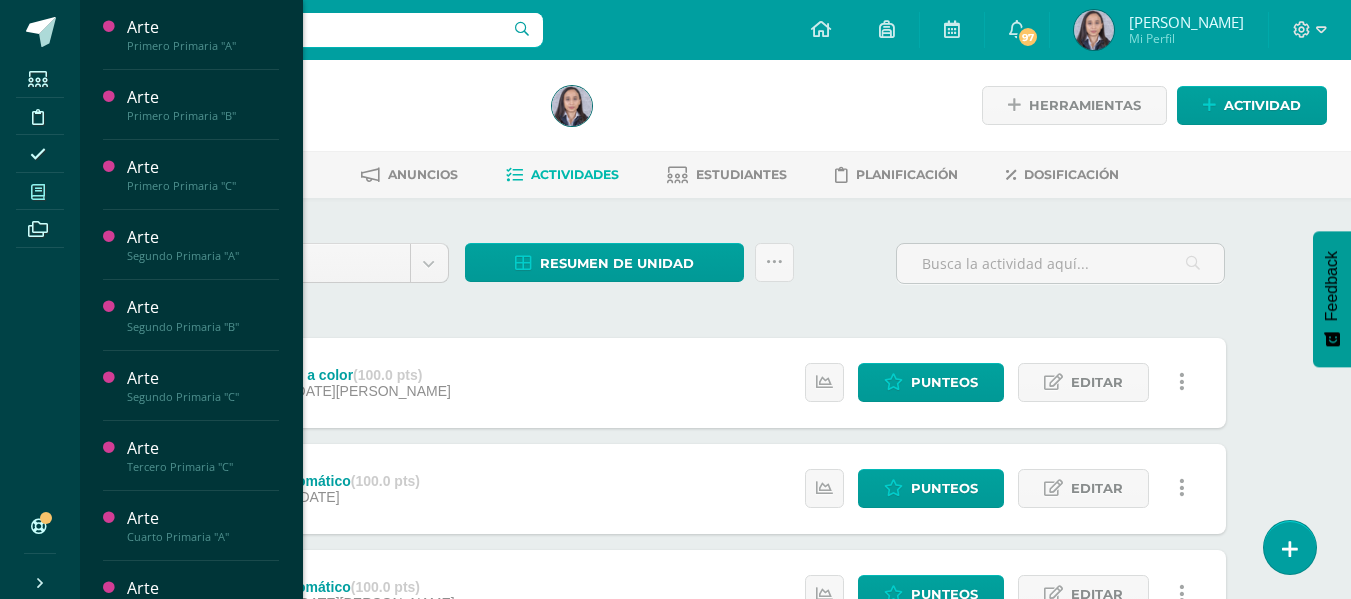 click on "Mis cursos" at bounding box center (40, 192) 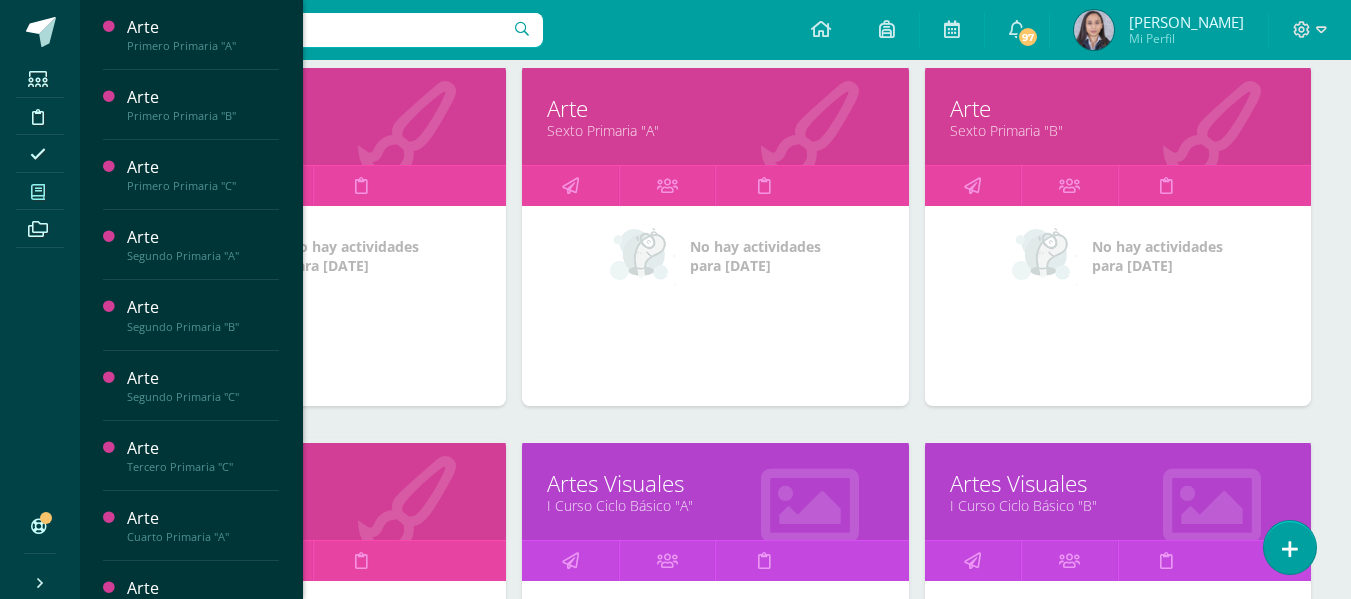 scroll, scrollTop: 1924, scrollLeft: 0, axis: vertical 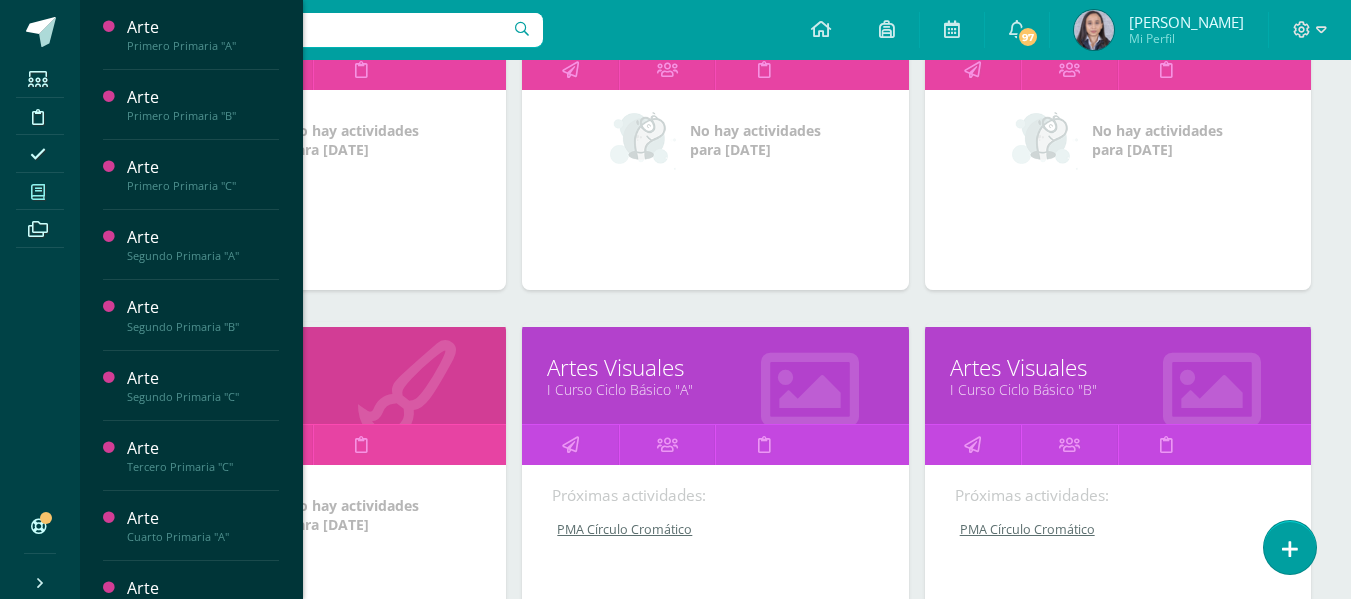 click on "Sexto Primaria "C"" at bounding box center (313, 389) 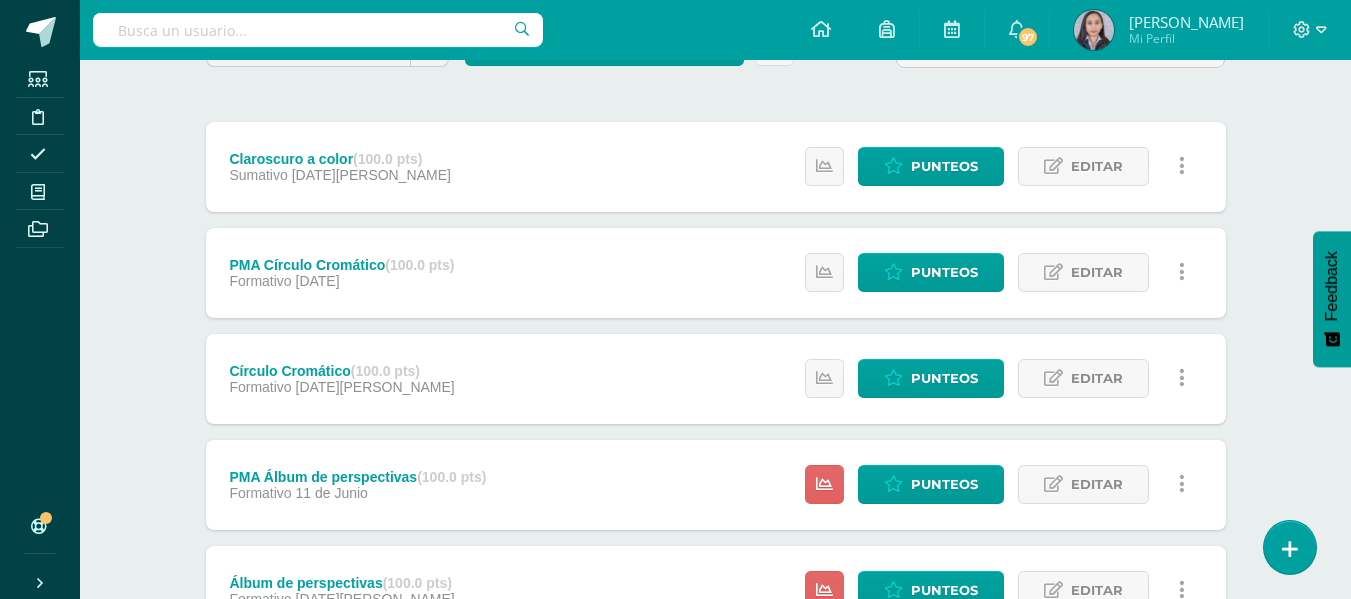 scroll, scrollTop: 186, scrollLeft: 0, axis: vertical 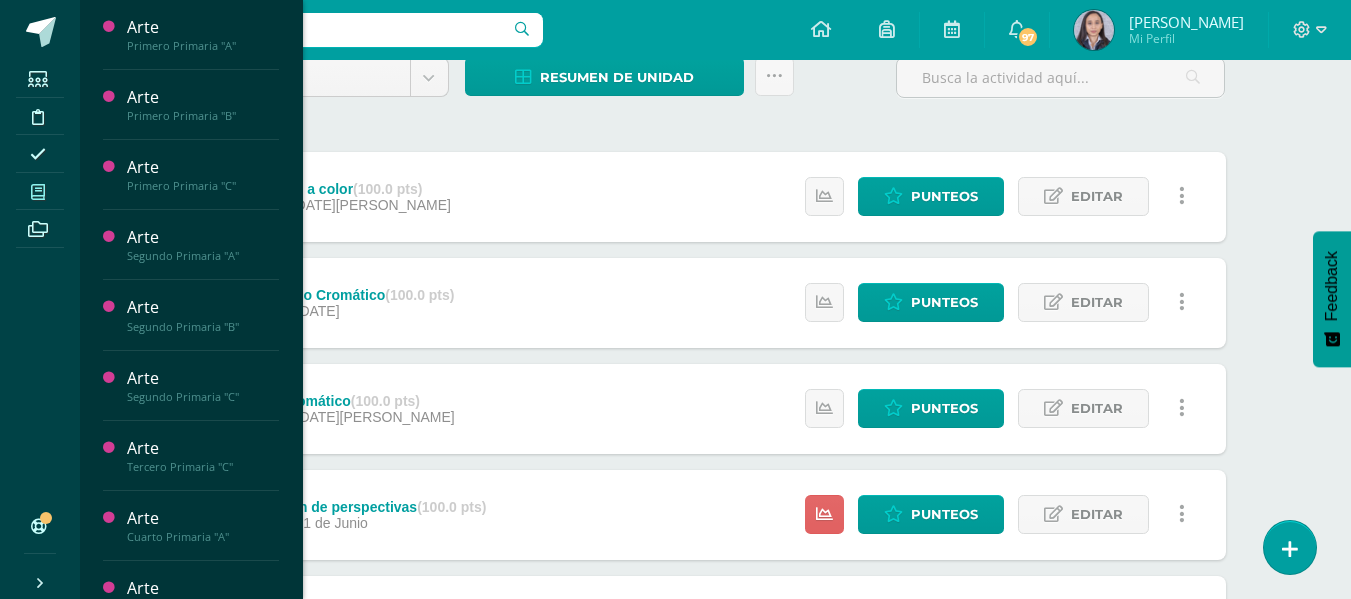 click at bounding box center [38, 191] 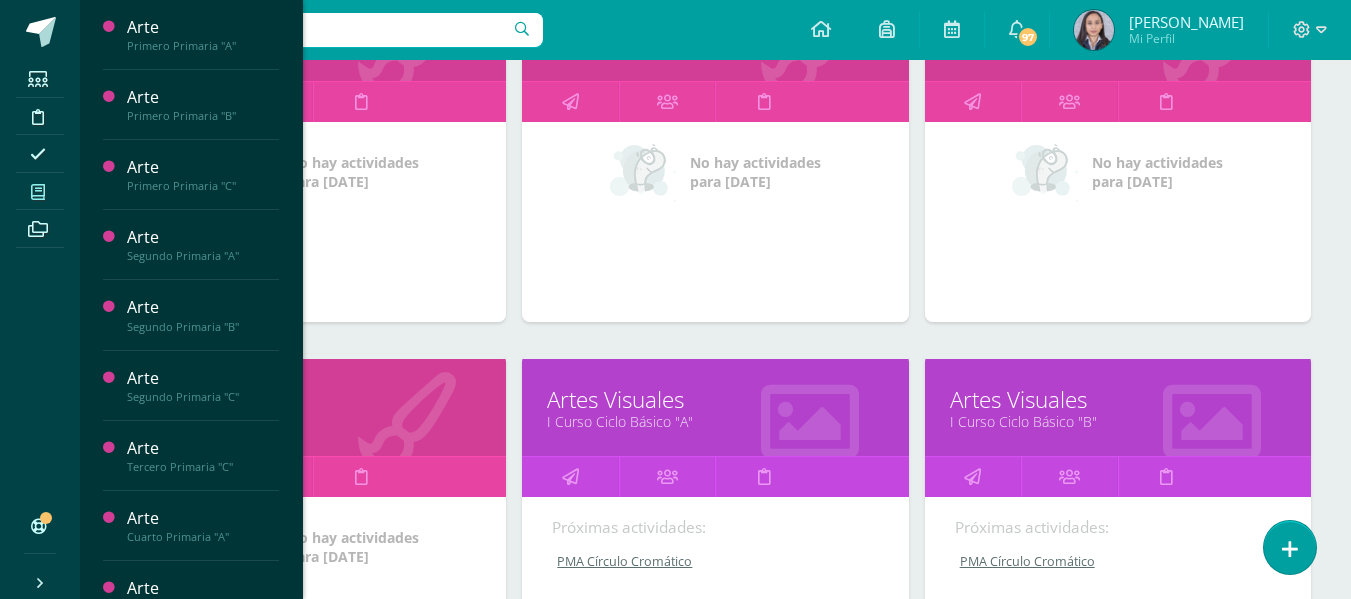 scroll, scrollTop: 1924, scrollLeft: 0, axis: vertical 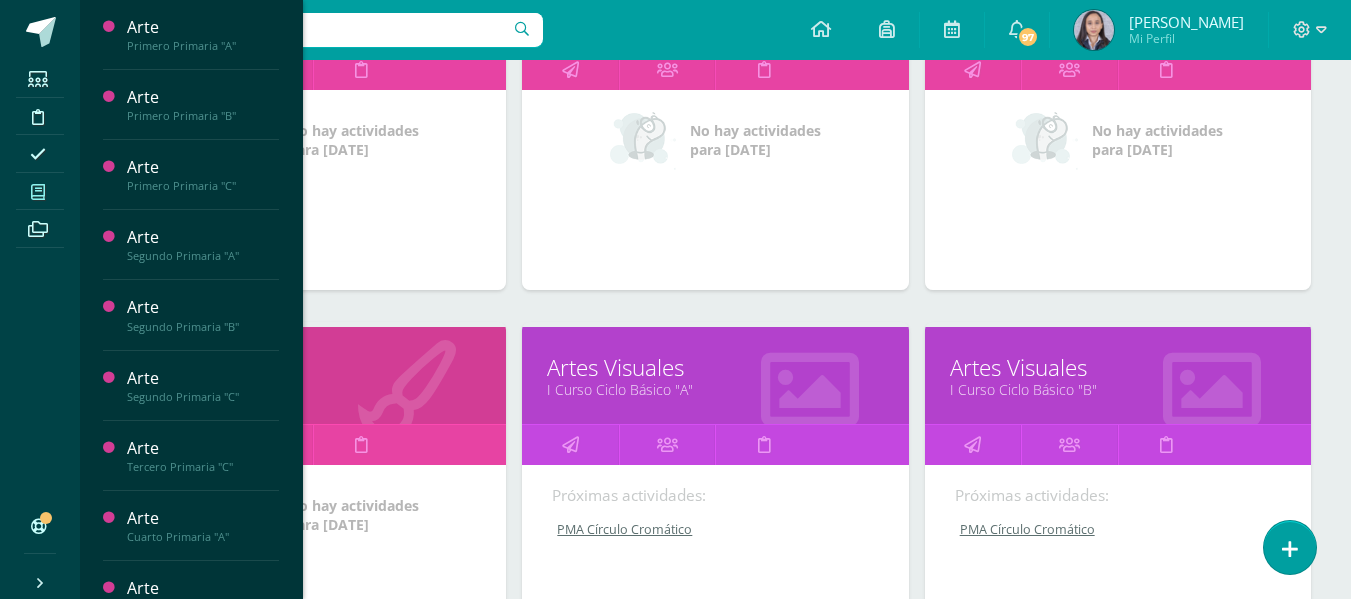 click on "I Curso Ciclo Básico "A"" at bounding box center [715, 389] 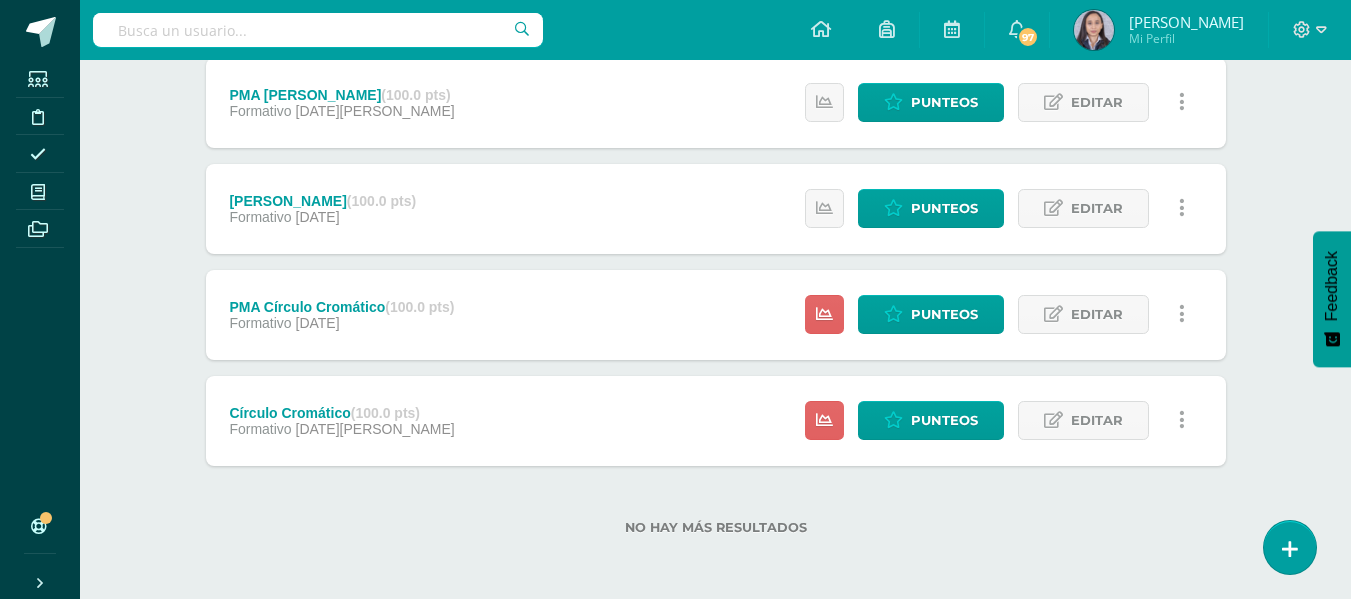 scroll, scrollTop: 286, scrollLeft: 0, axis: vertical 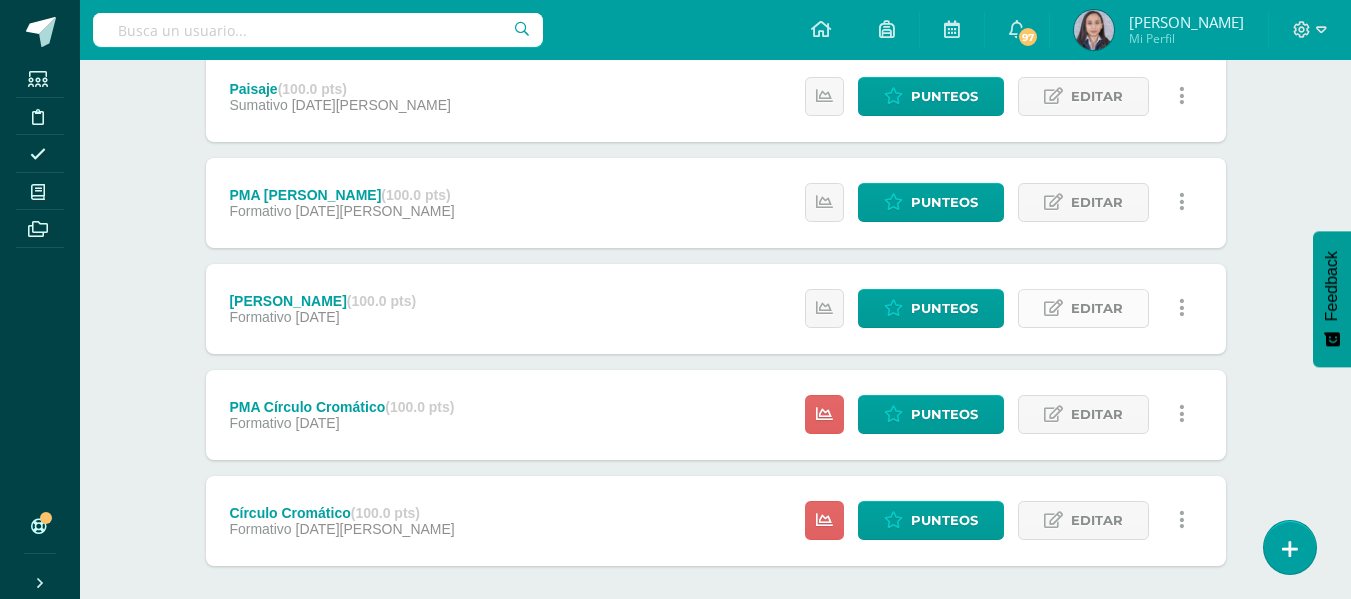 click on "Editar" at bounding box center (1097, 308) 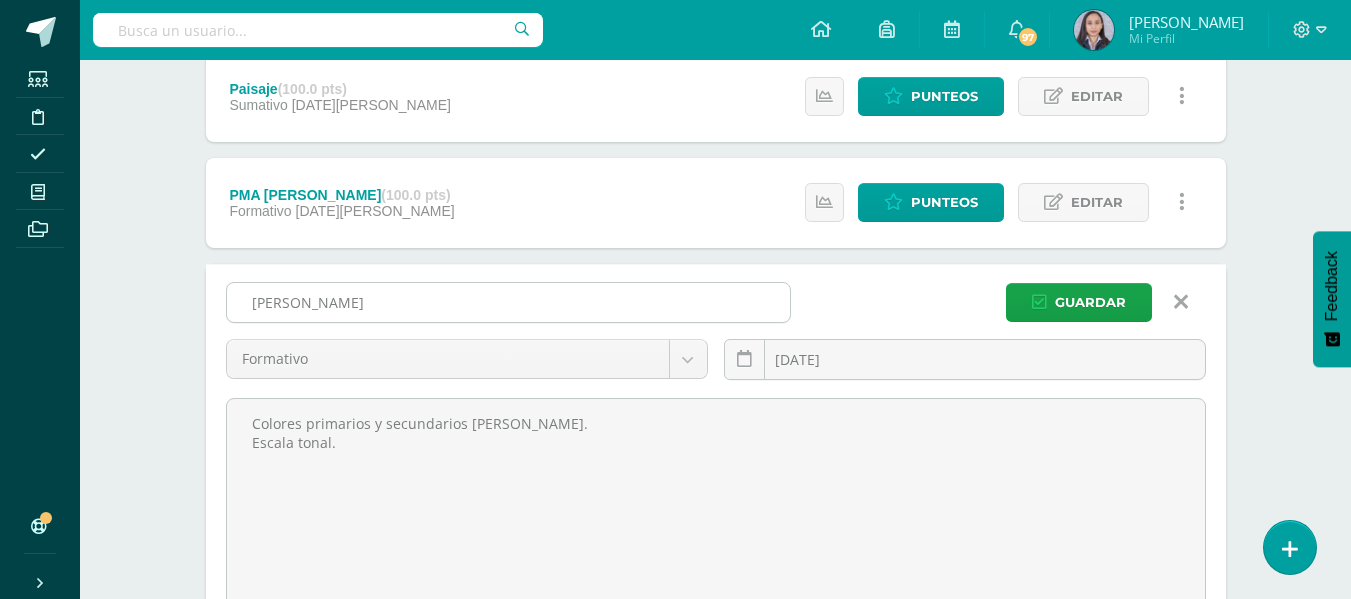 click on "Van Gogh" at bounding box center [508, 302] 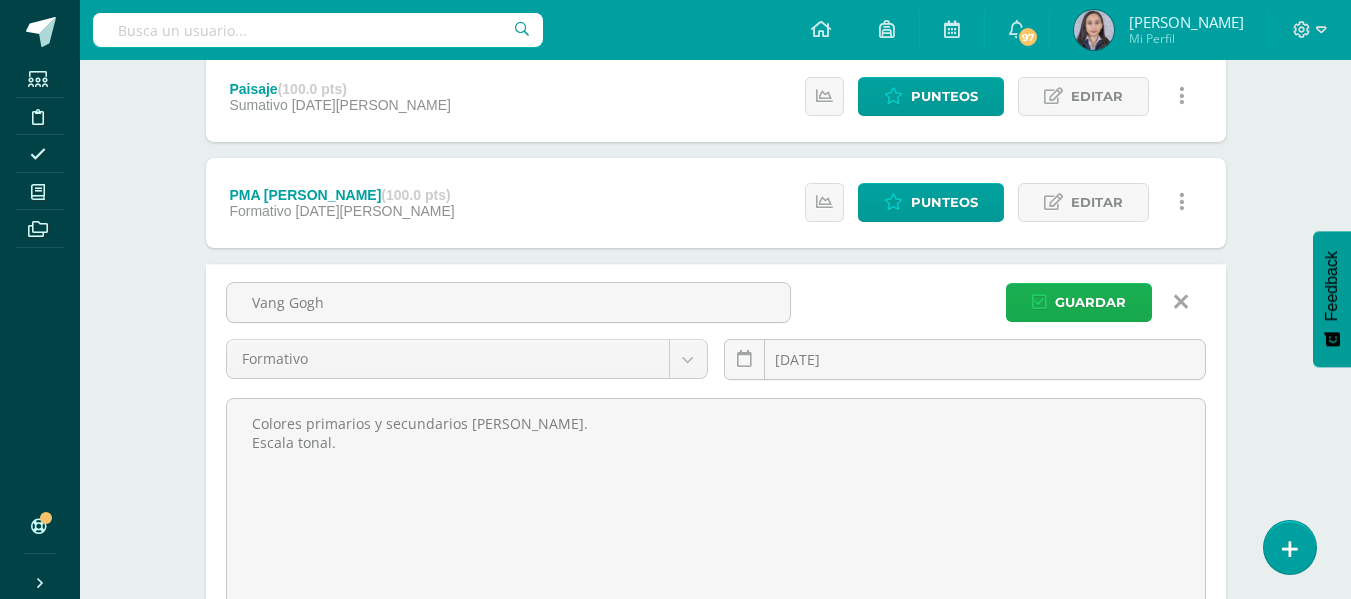 type on "Vang Gogh" 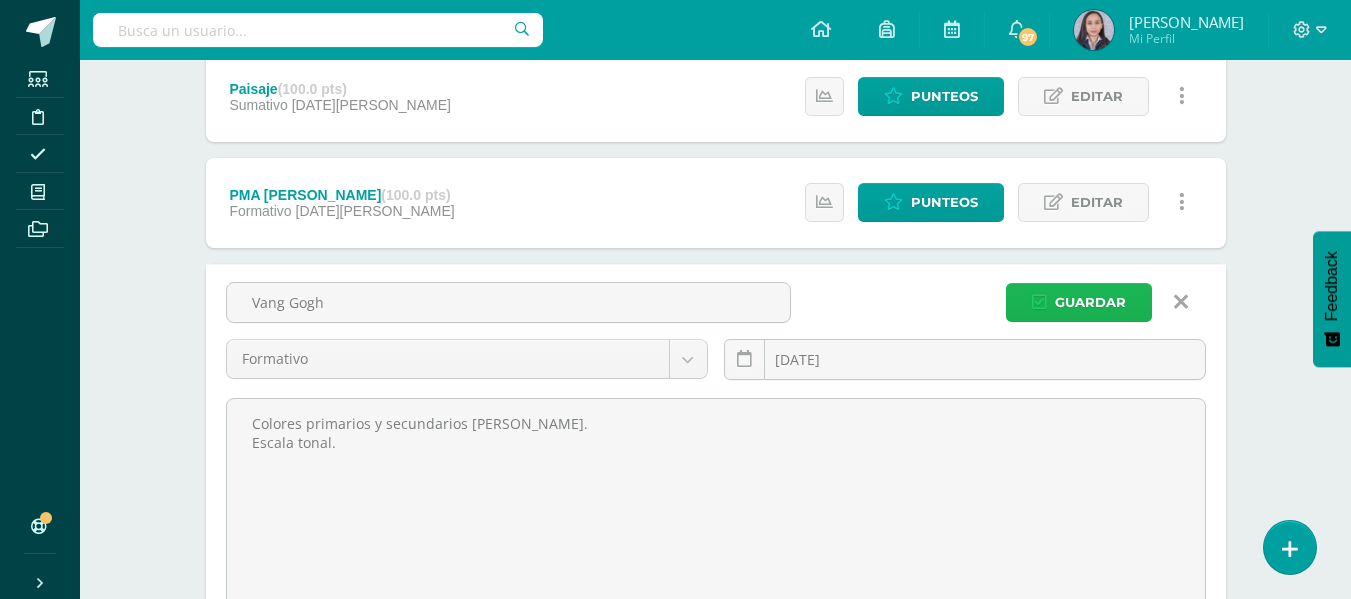 click on "Guardar" at bounding box center (1090, 302) 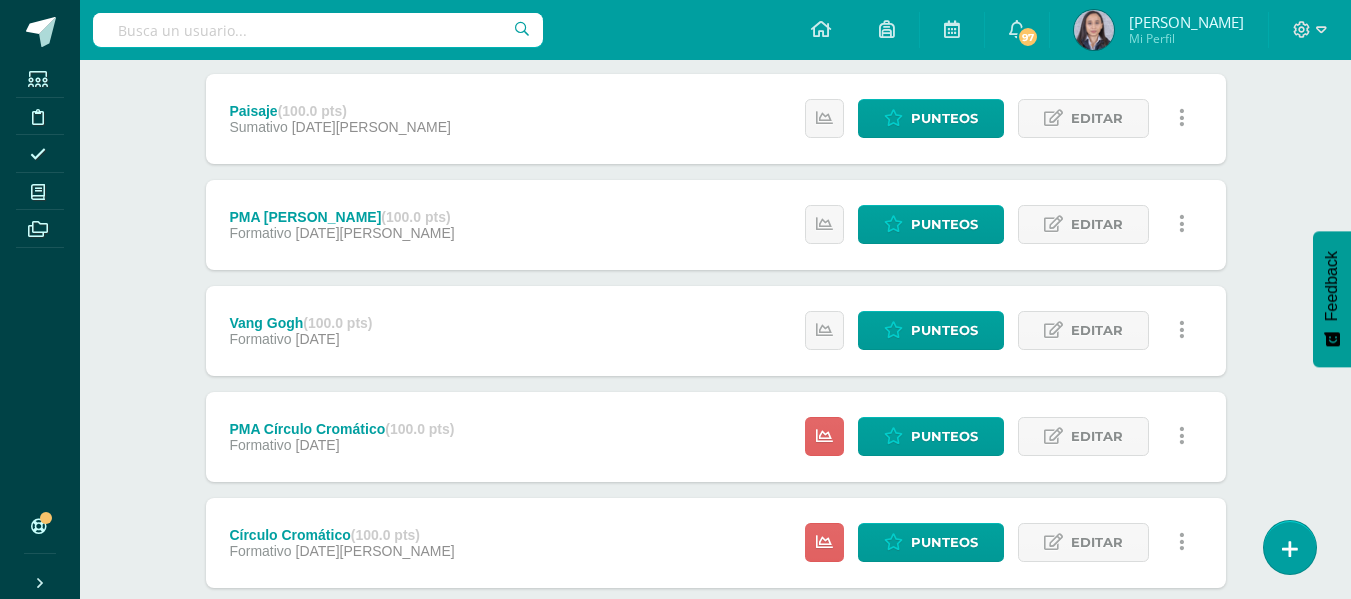scroll, scrollTop: 300, scrollLeft: 0, axis: vertical 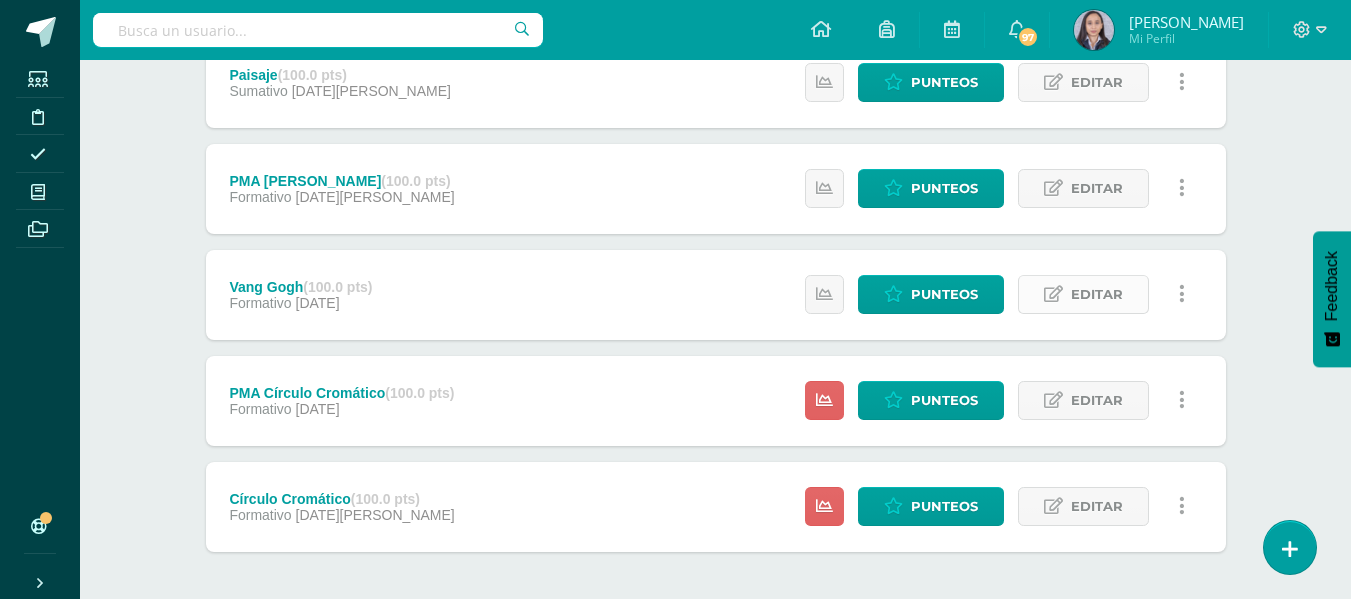 click on "Editar" at bounding box center (1097, 294) 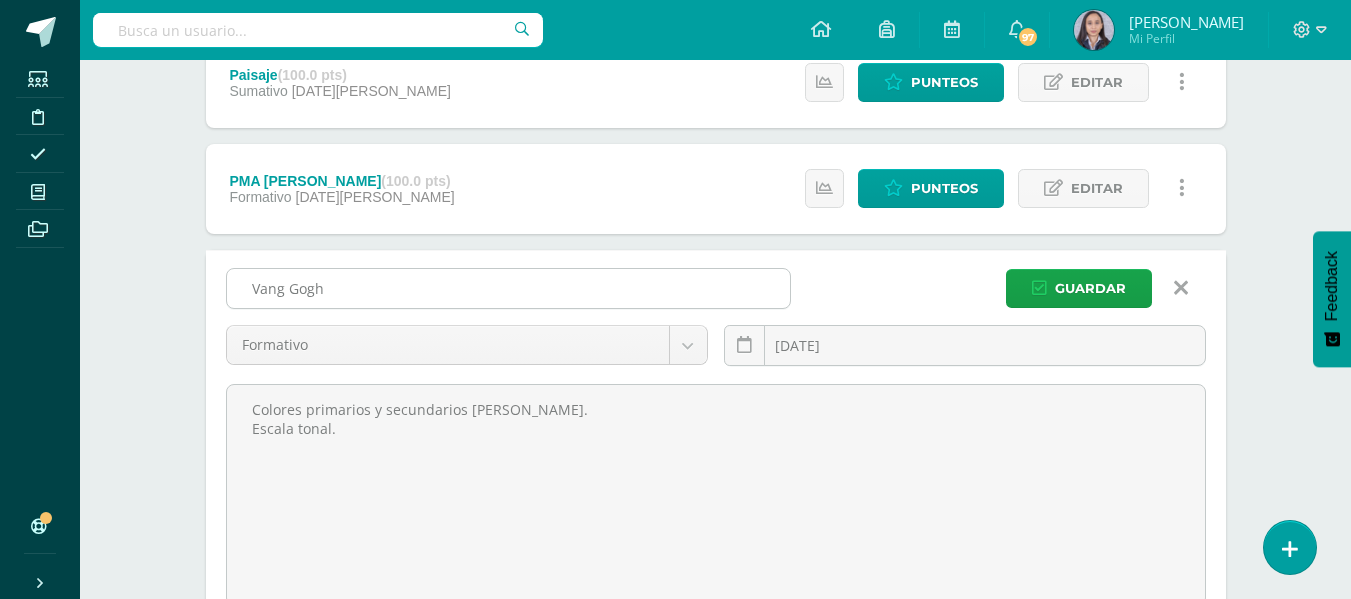 click on "Vang Gogh" at bounding box center (508, 288) 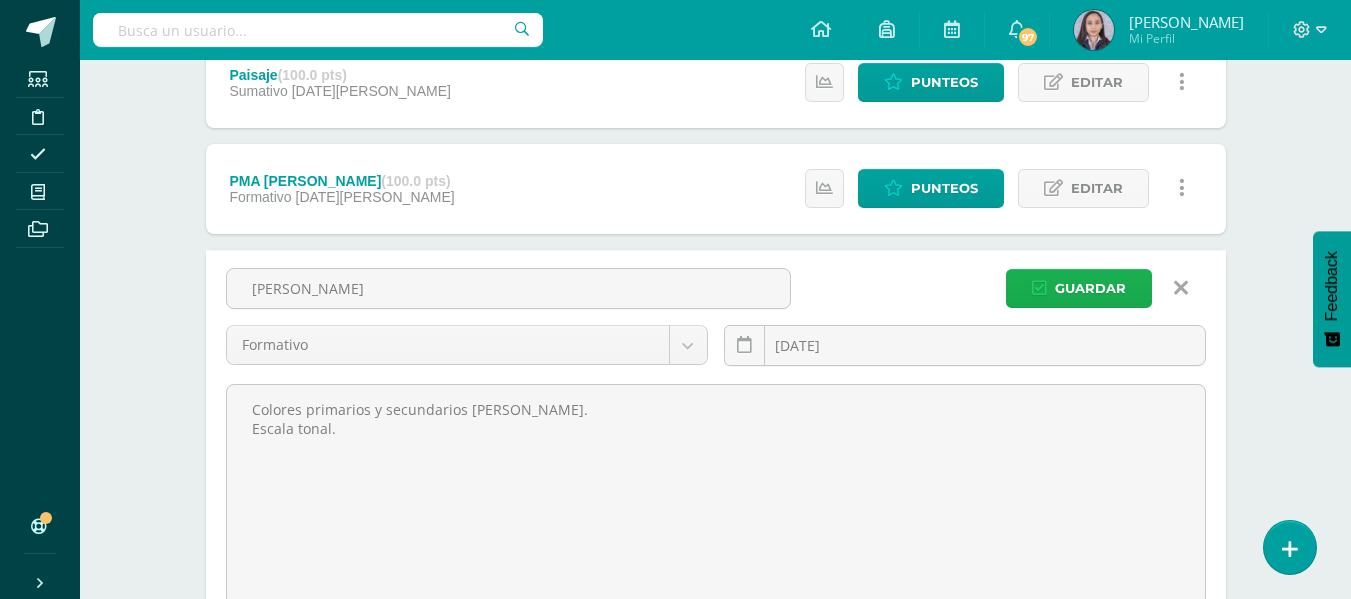 type on "Van Gogh" 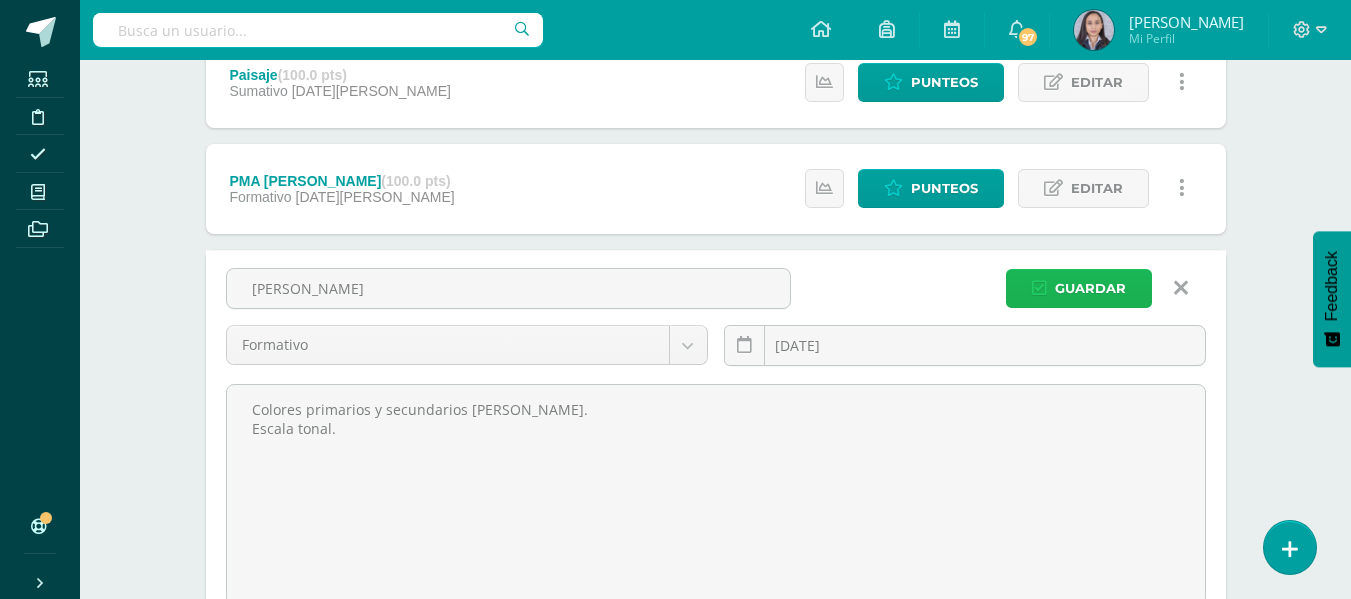 click on "Guardar" at bounding box center (1090, 288) 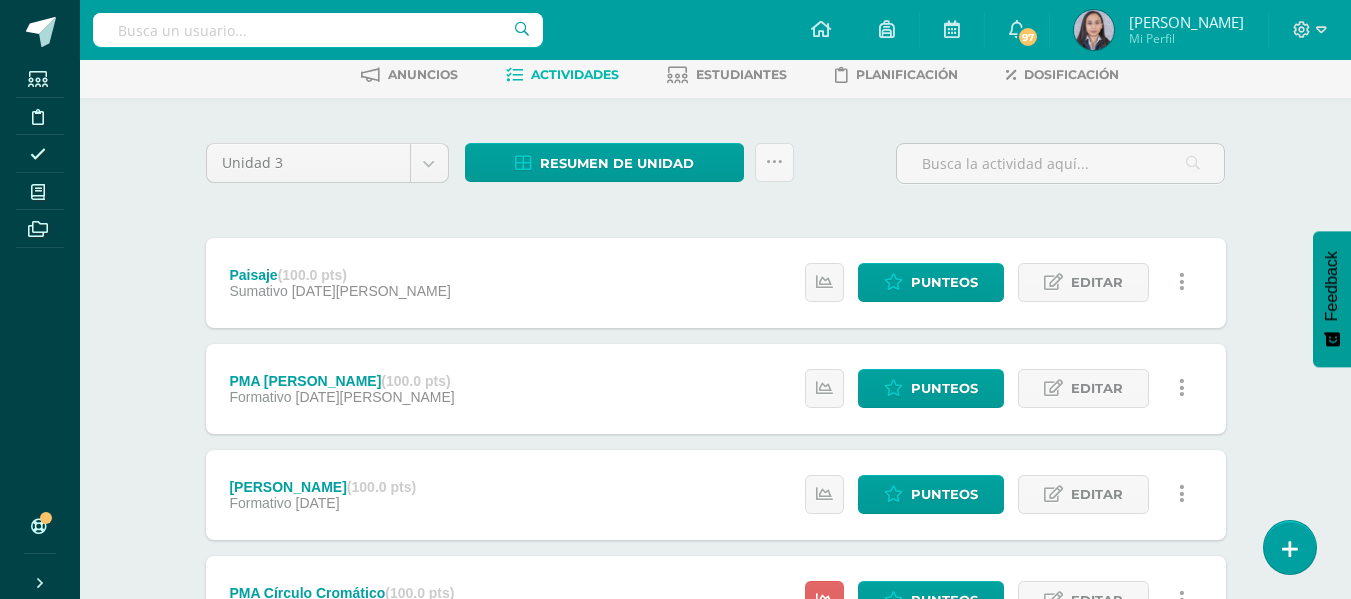 scroll, scrollTop: 200, scrollLeft: 0, axis: vertical 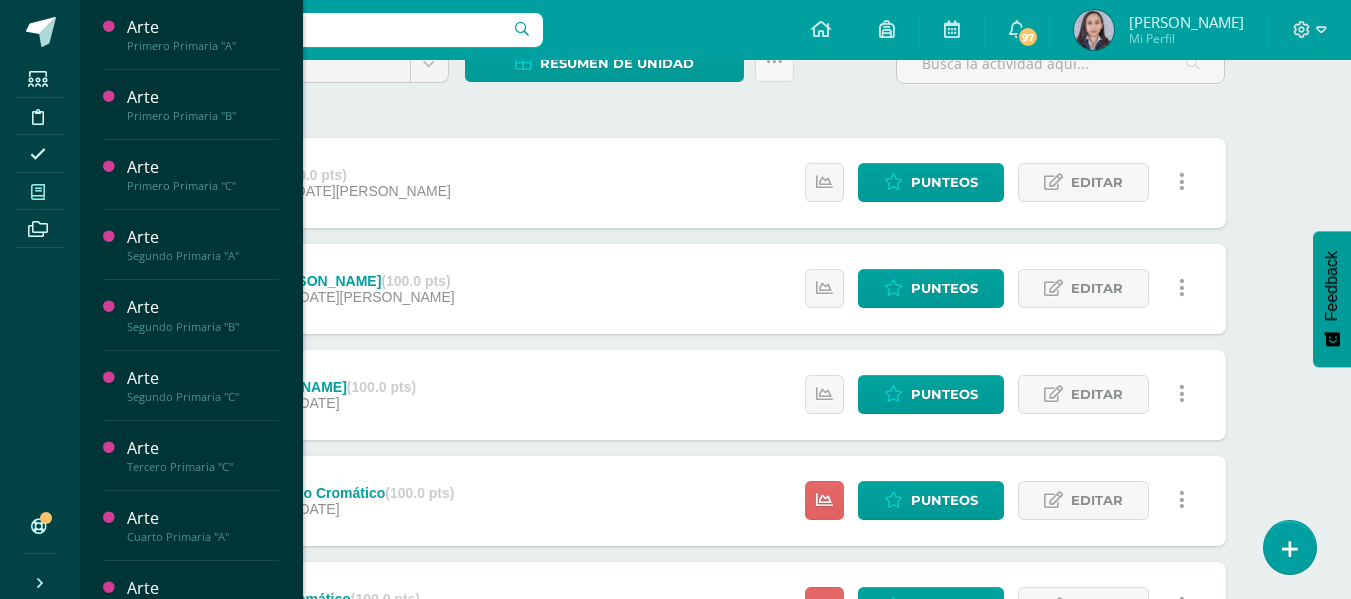 click at bounding box center (38, 192) 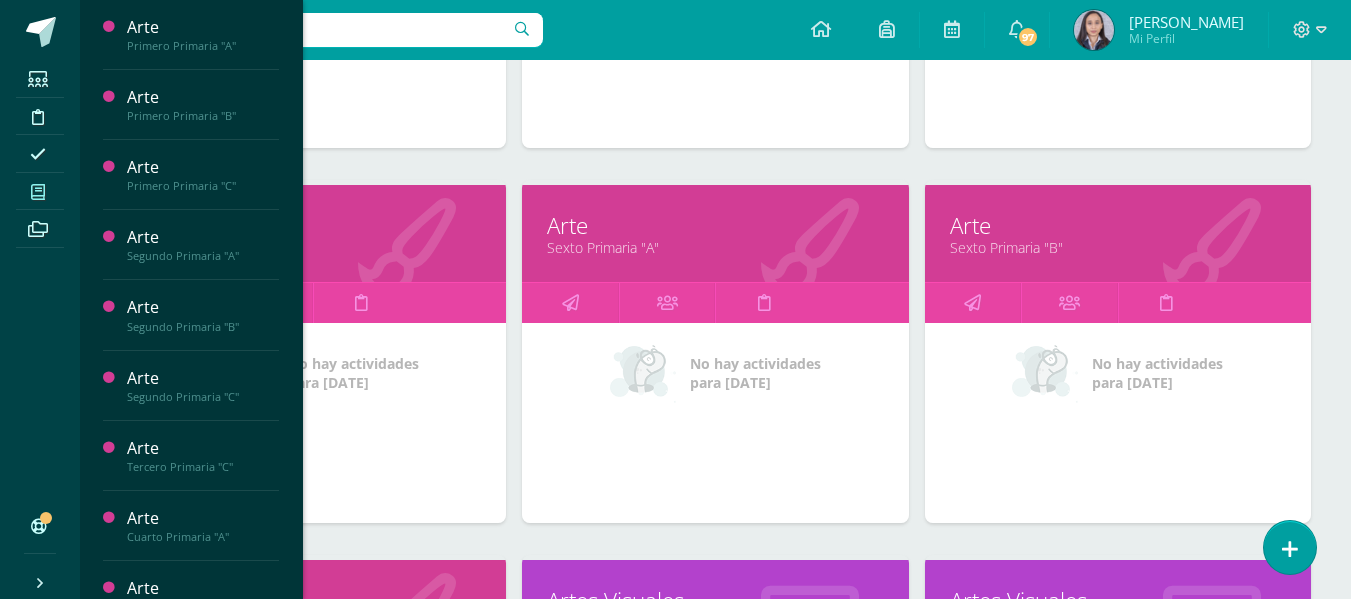 scroll, scrollTop: 1924, scrollLeft: 0, axis: vertical 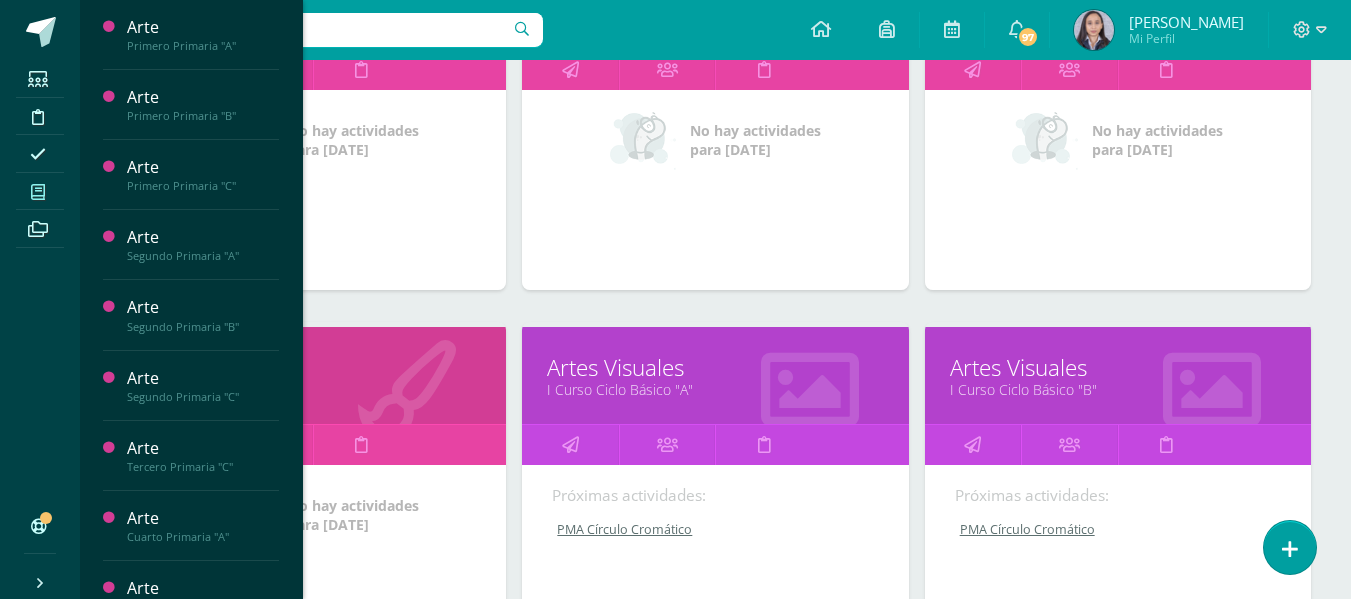 click on "I Curso Ciclo Básico "B"" at bounding box center (1118, 389) 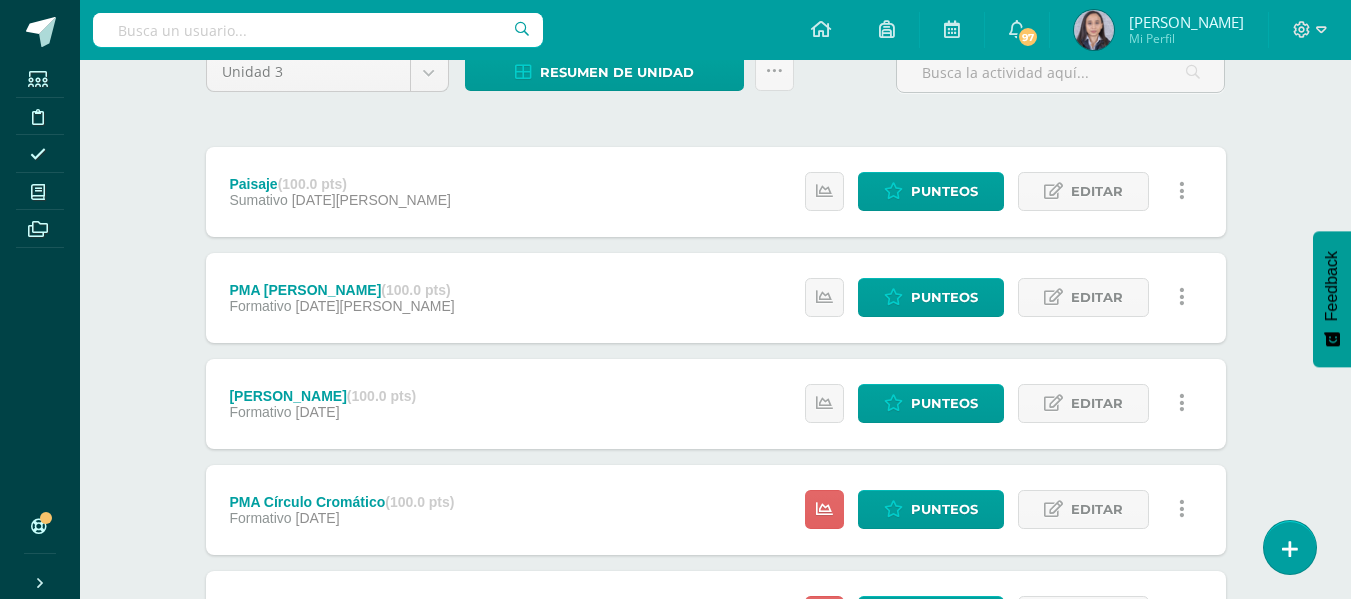 scroll, scrollTop: 186, scrollLeft: 0, axis: vertical 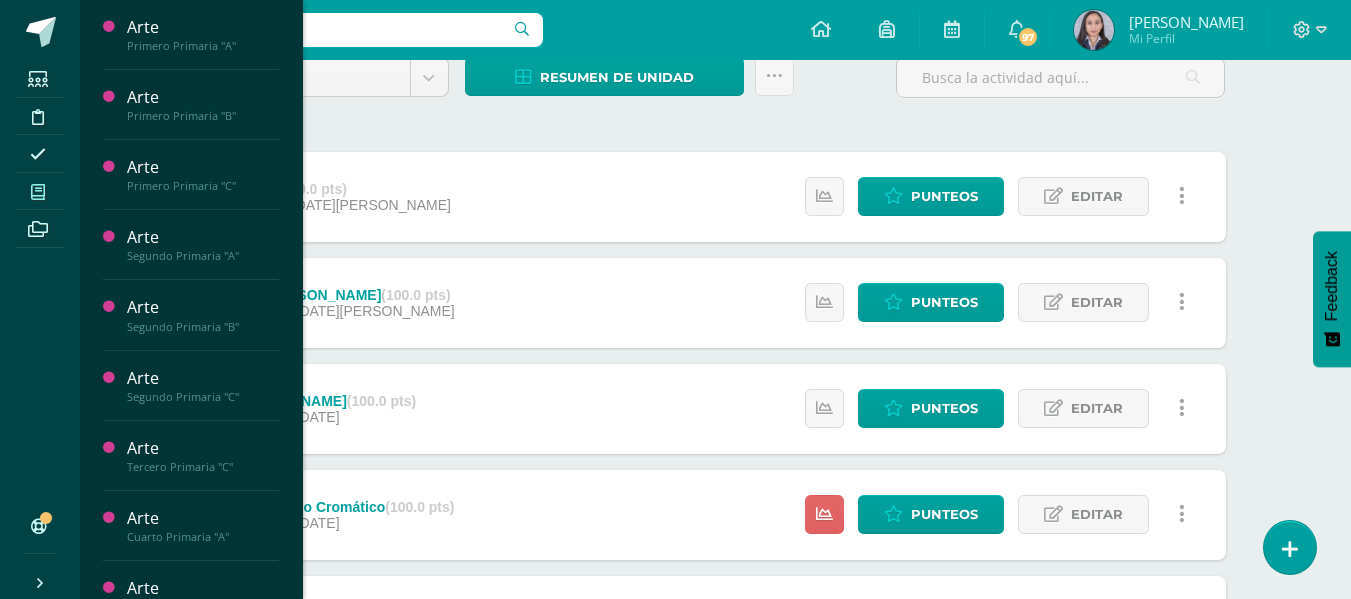 click at bounding box center [38, 191] 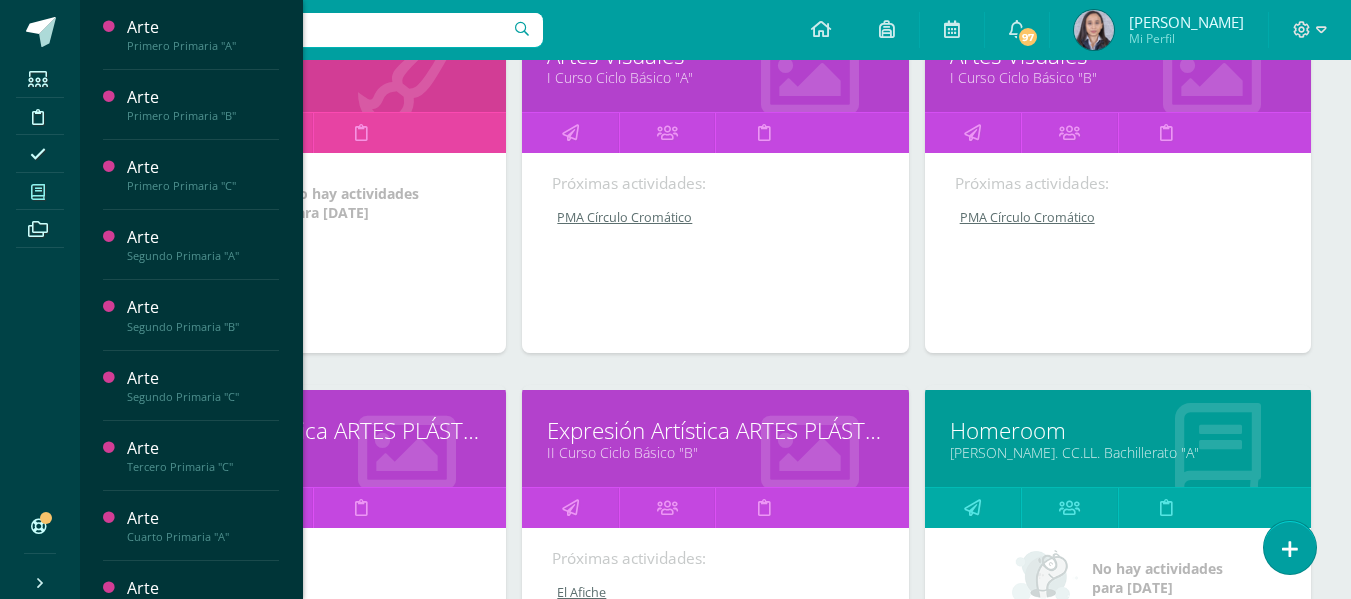 scroll, scrollTop: 2348, scrollLeft: 0, axis: vertical 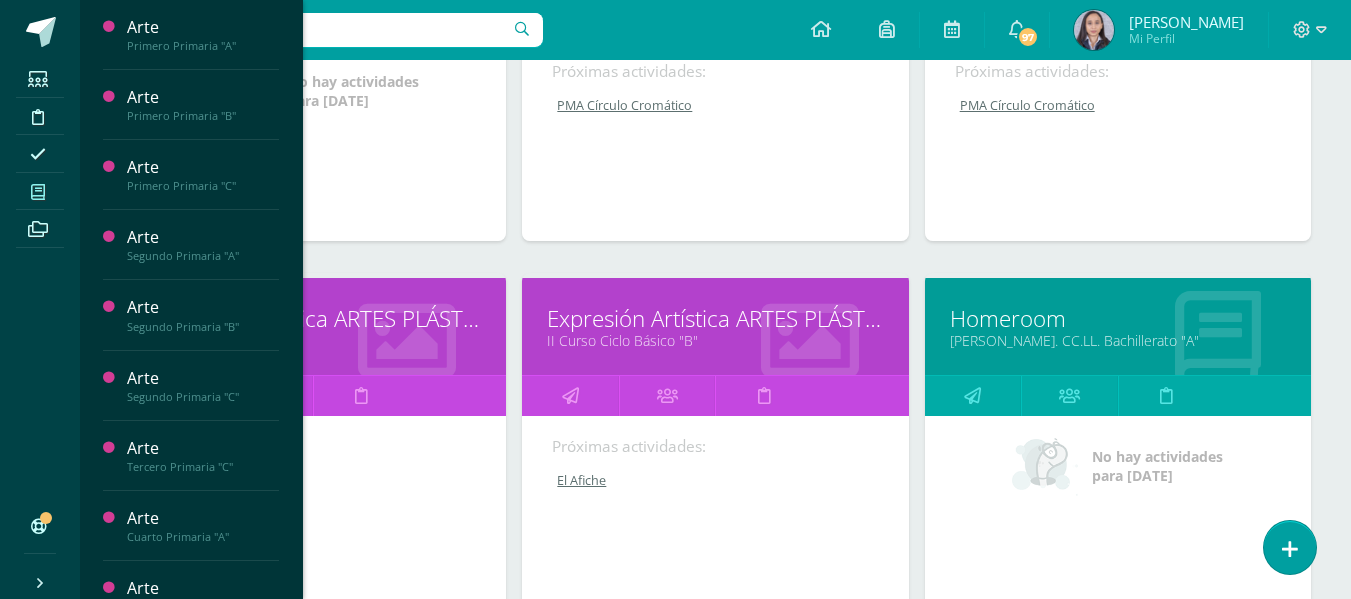 click on "Expresión Artística  ARTES PLÁSTICAS
II Curso Ciclo Básico "A"" at bounding box center (313, 326) 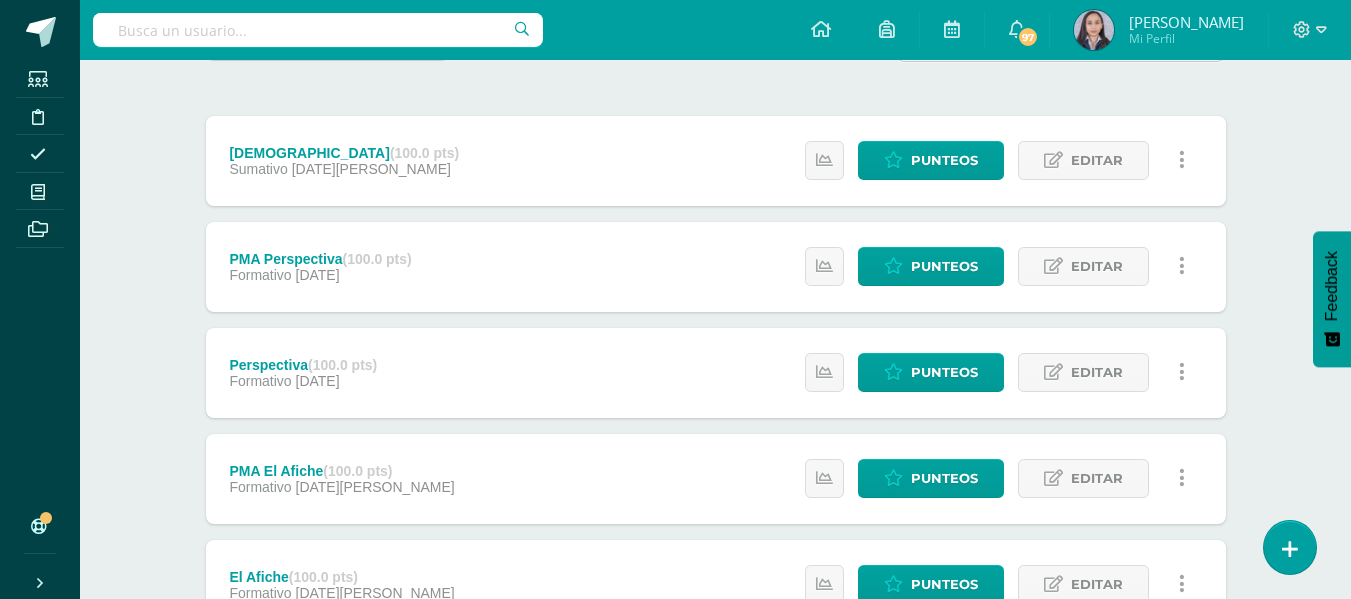 scroll, scrollTop: 186, scrollLeft: 0, axis: vertical 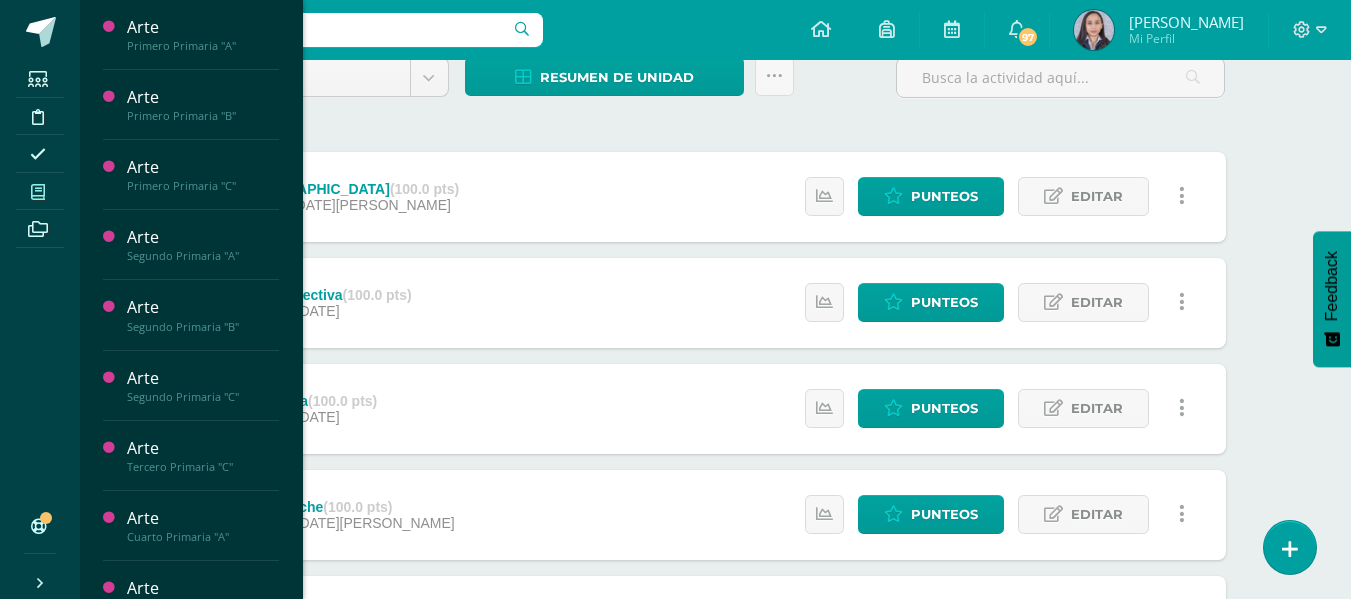 click at bounding box center (38, 192) 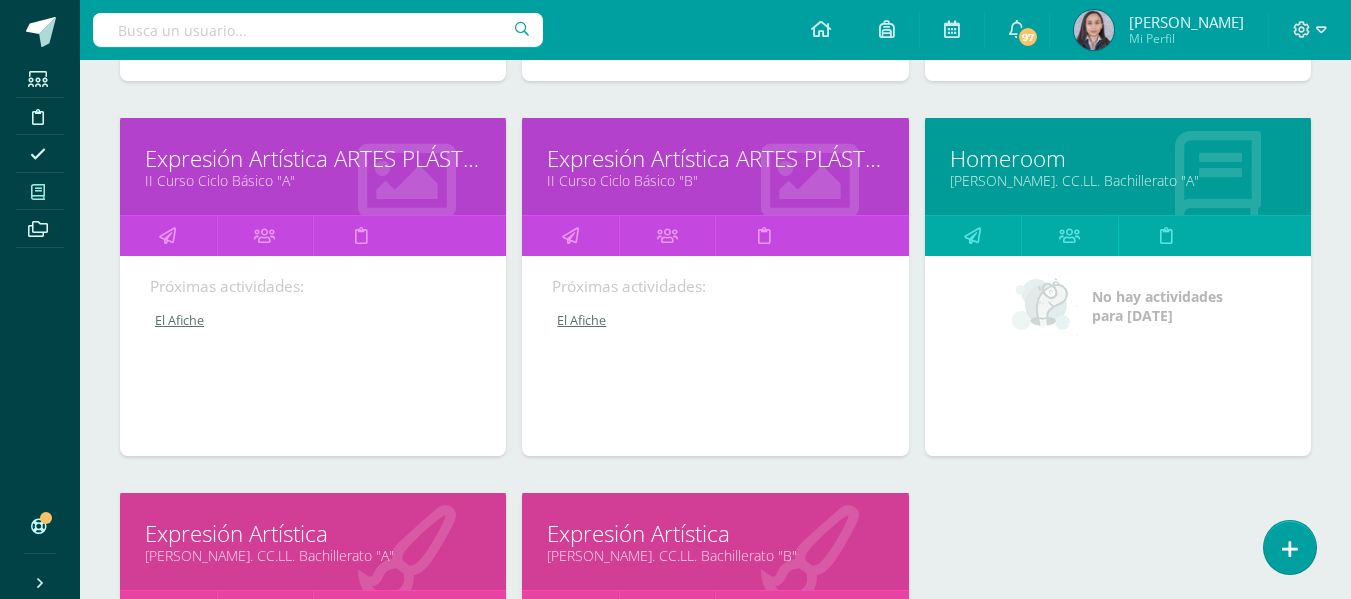 scroll, scrollTop: 2548, scrollLeft: 0, axis: vertical 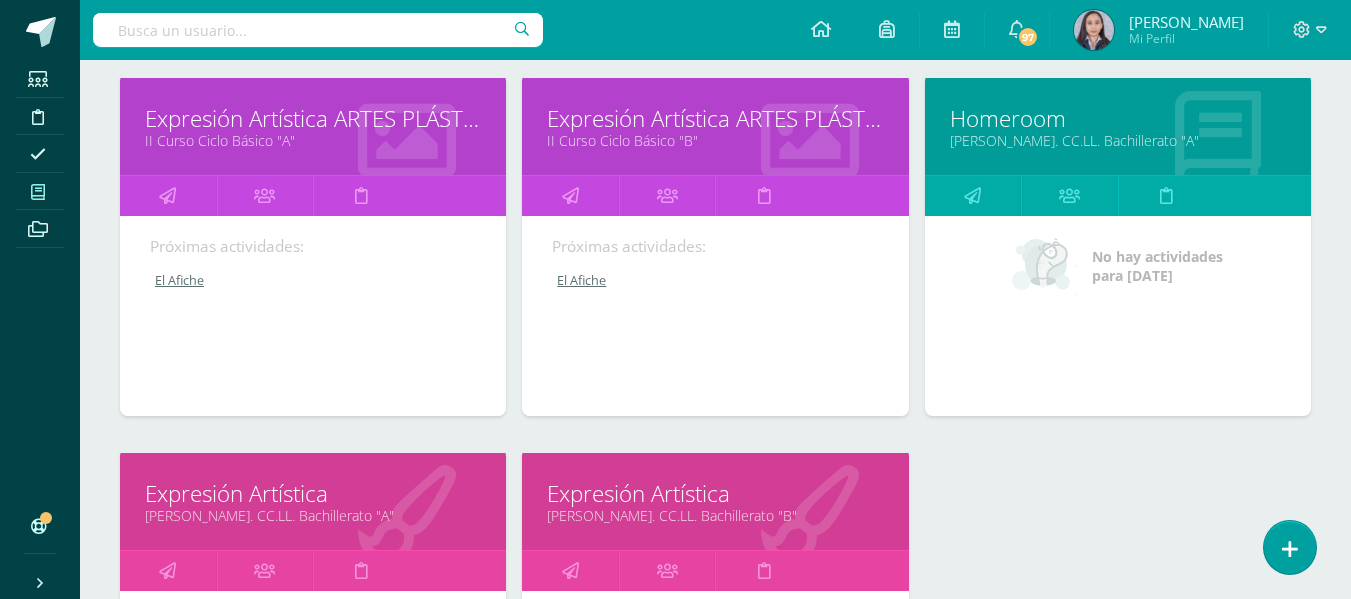 click on "II Curso Ciclo Básico "B"" at bounding box center [715, 140] 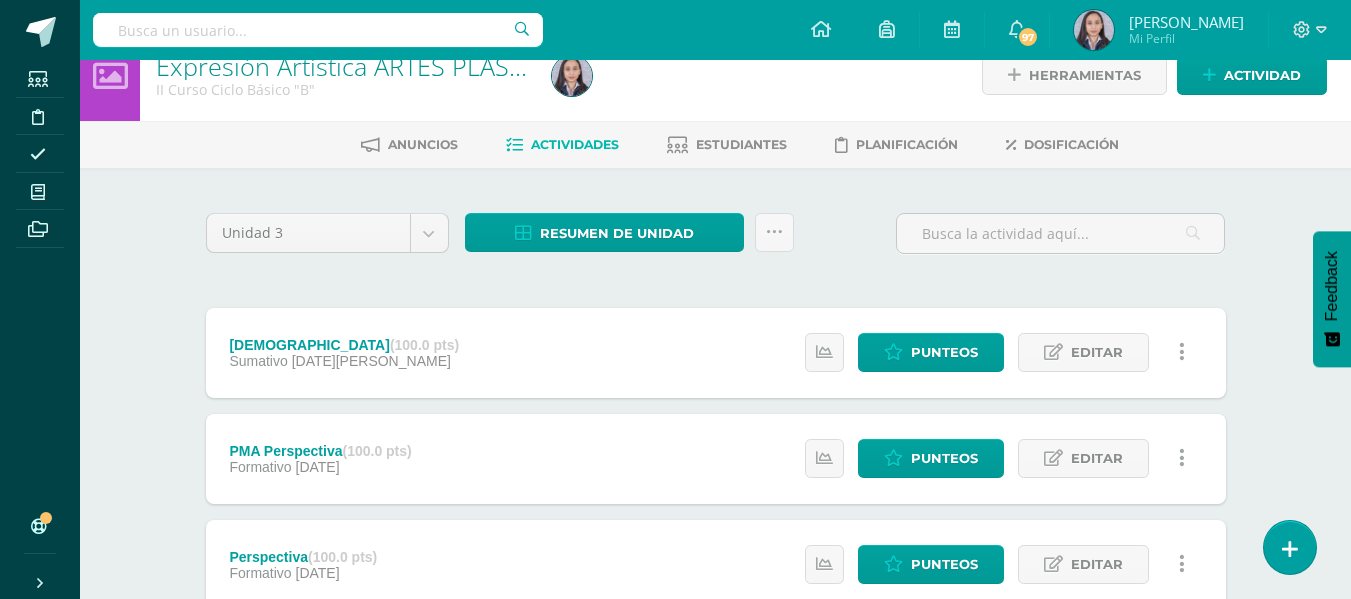 scroll, scrollTop: 0, scrollLeft: 0, axis: both 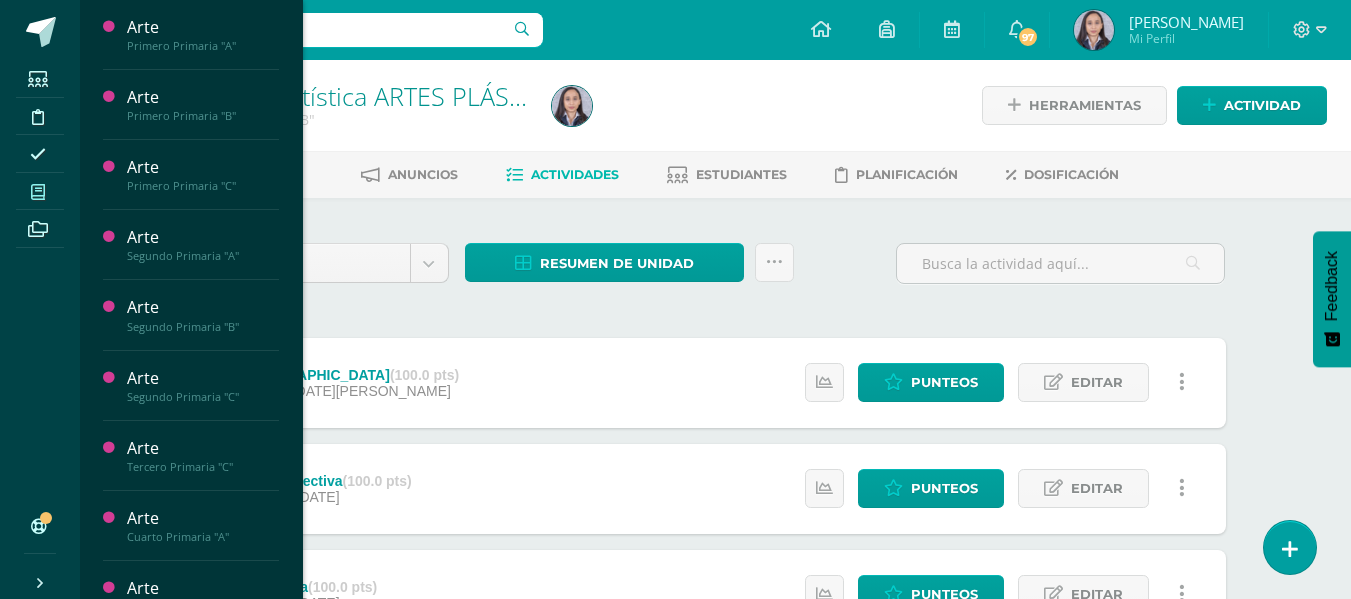 click at bounding box center [38, 192] 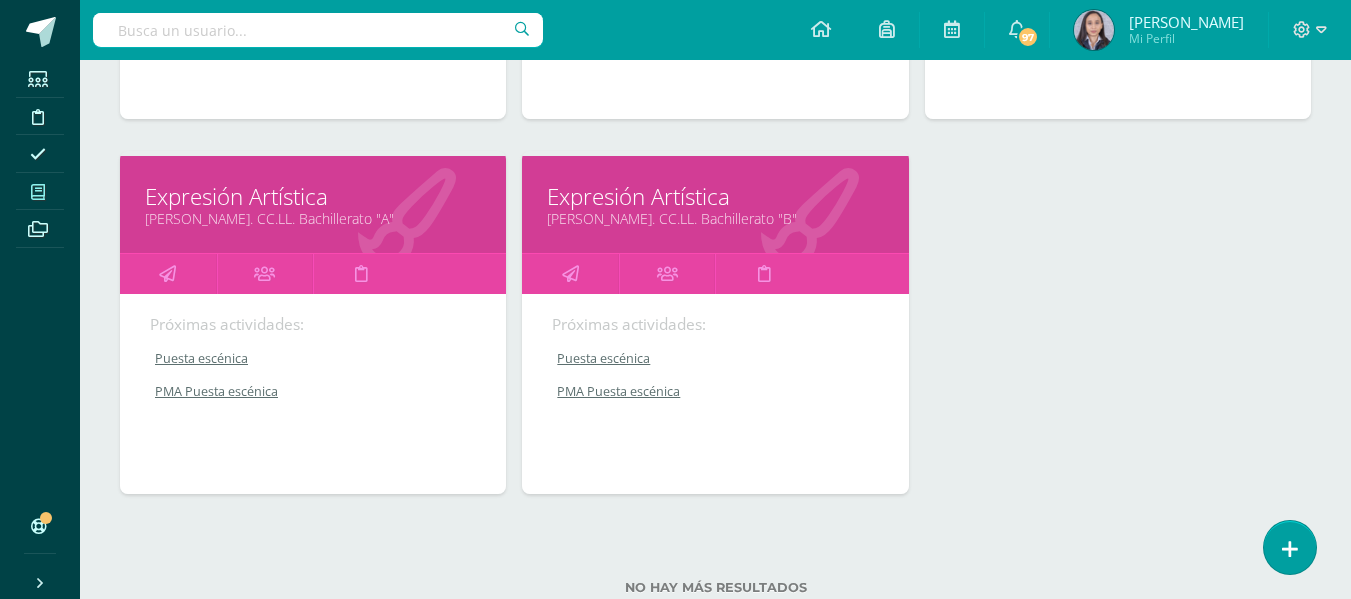 scroll, scrollTop: 2848, scrollLeft: 0, axis: vertical 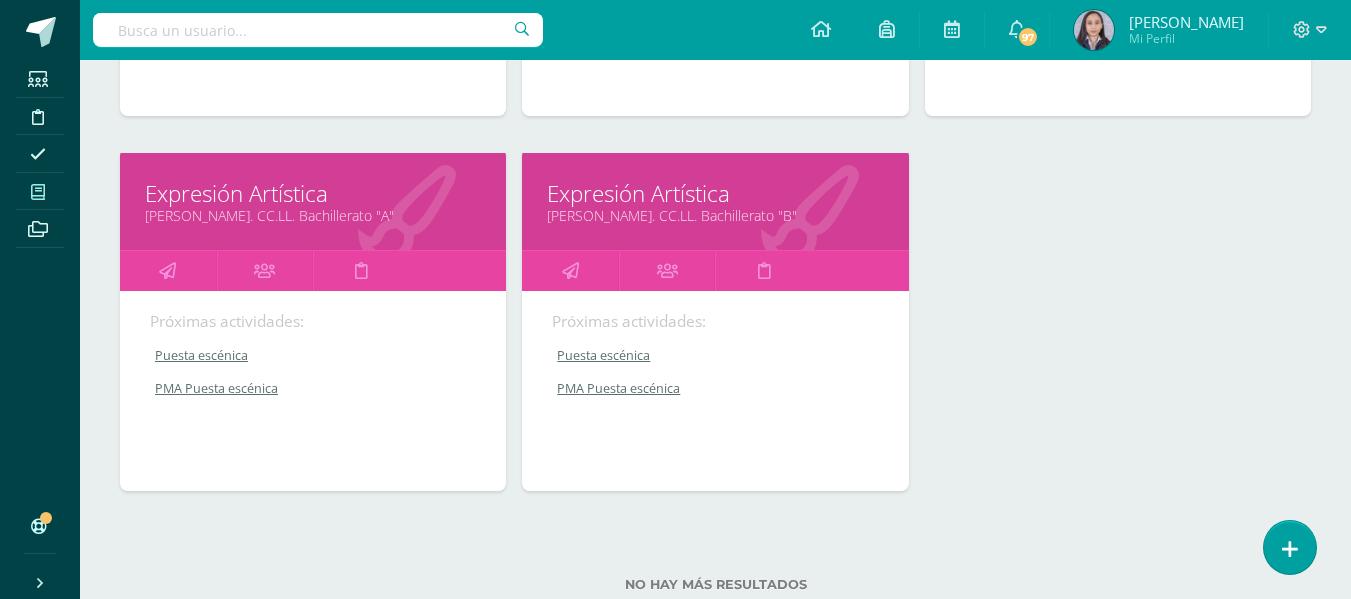 click on "[PERSON_NAME]. CC.LL. Bachillerato "A"" at bounding box center [313, 215] 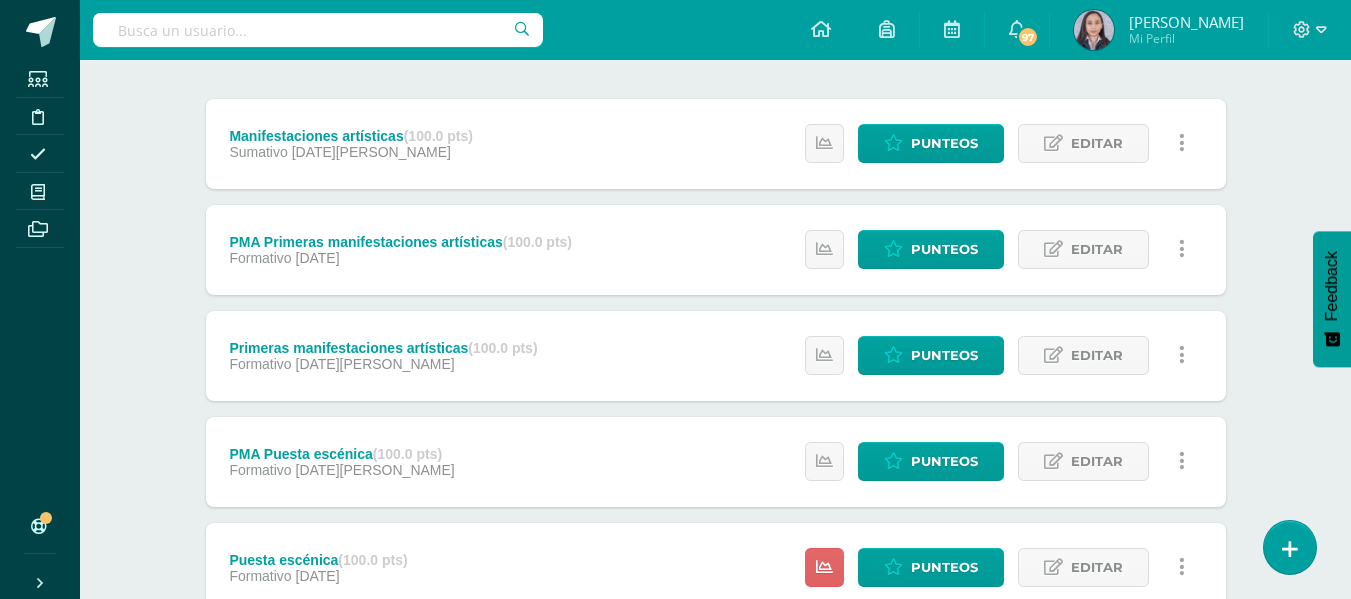 scroll, scrollTop: 186, scrollLeft: 0, axis: vertical 